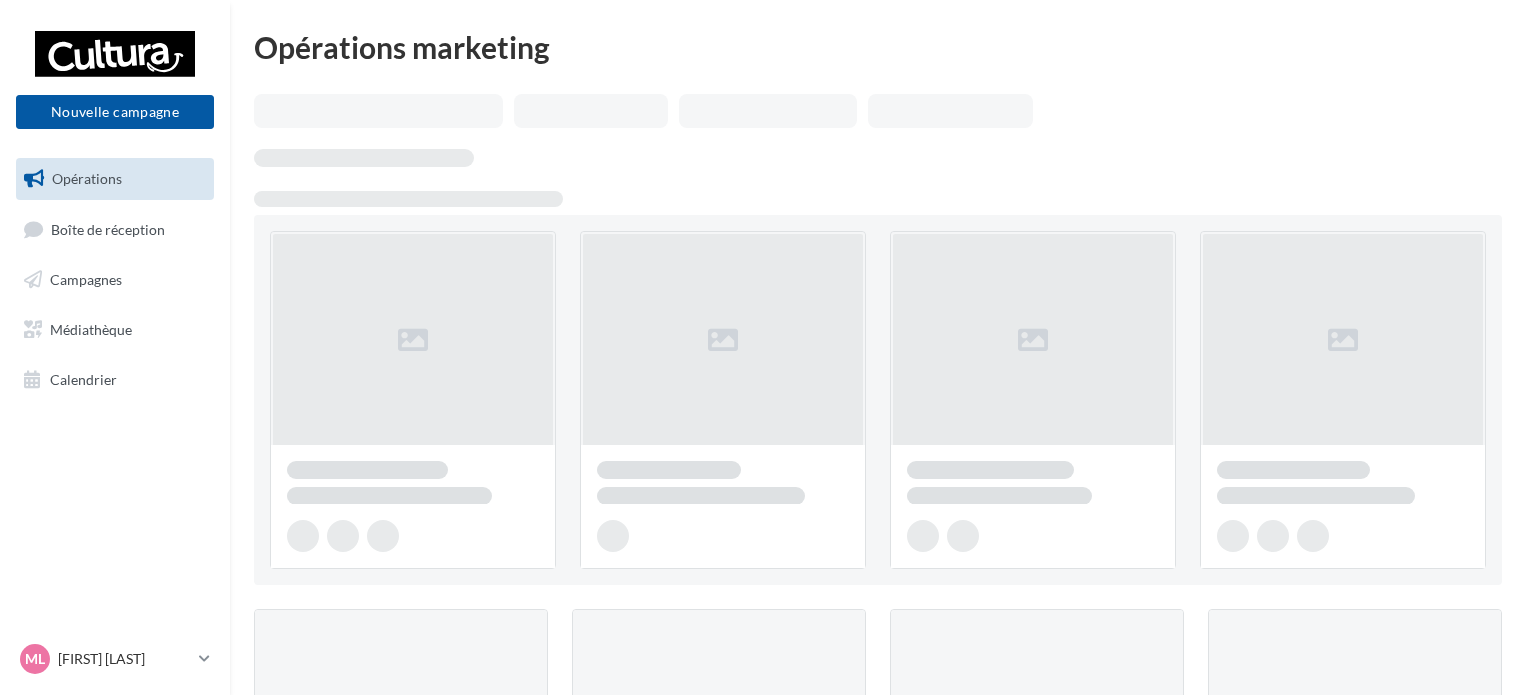 scroll, scrollTop: 0, scrollLeft: 0, axis: both 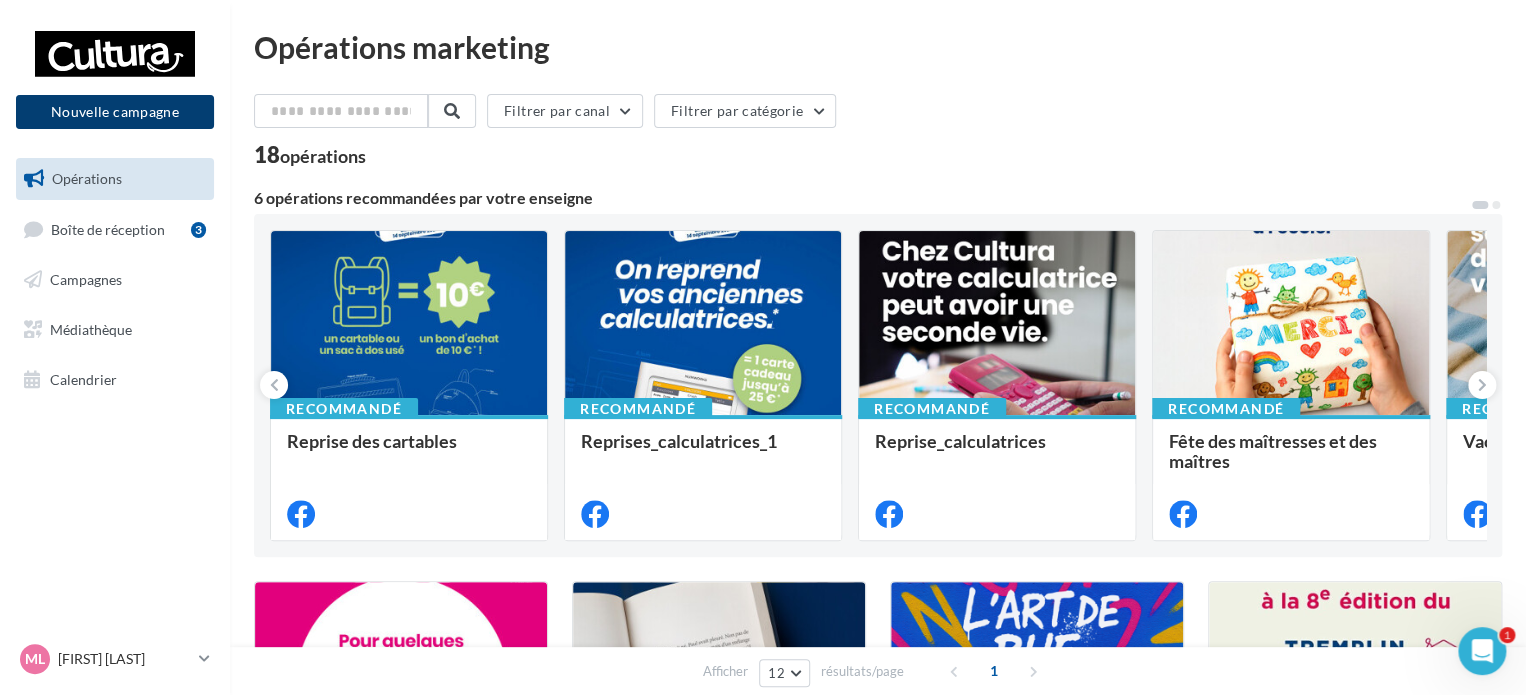 click on "Nouvelle campagne" at bounding box center (115, 112) 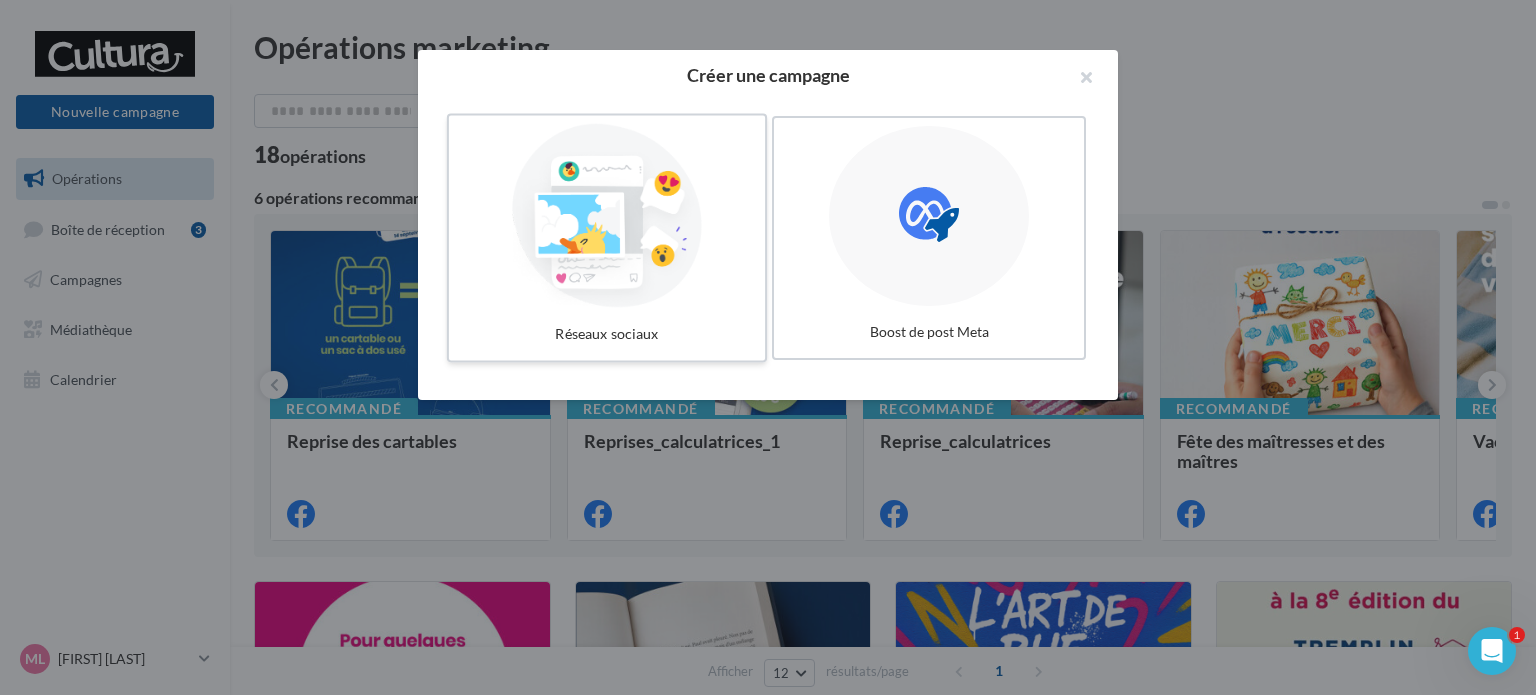 click at bounding box center (607, 216) 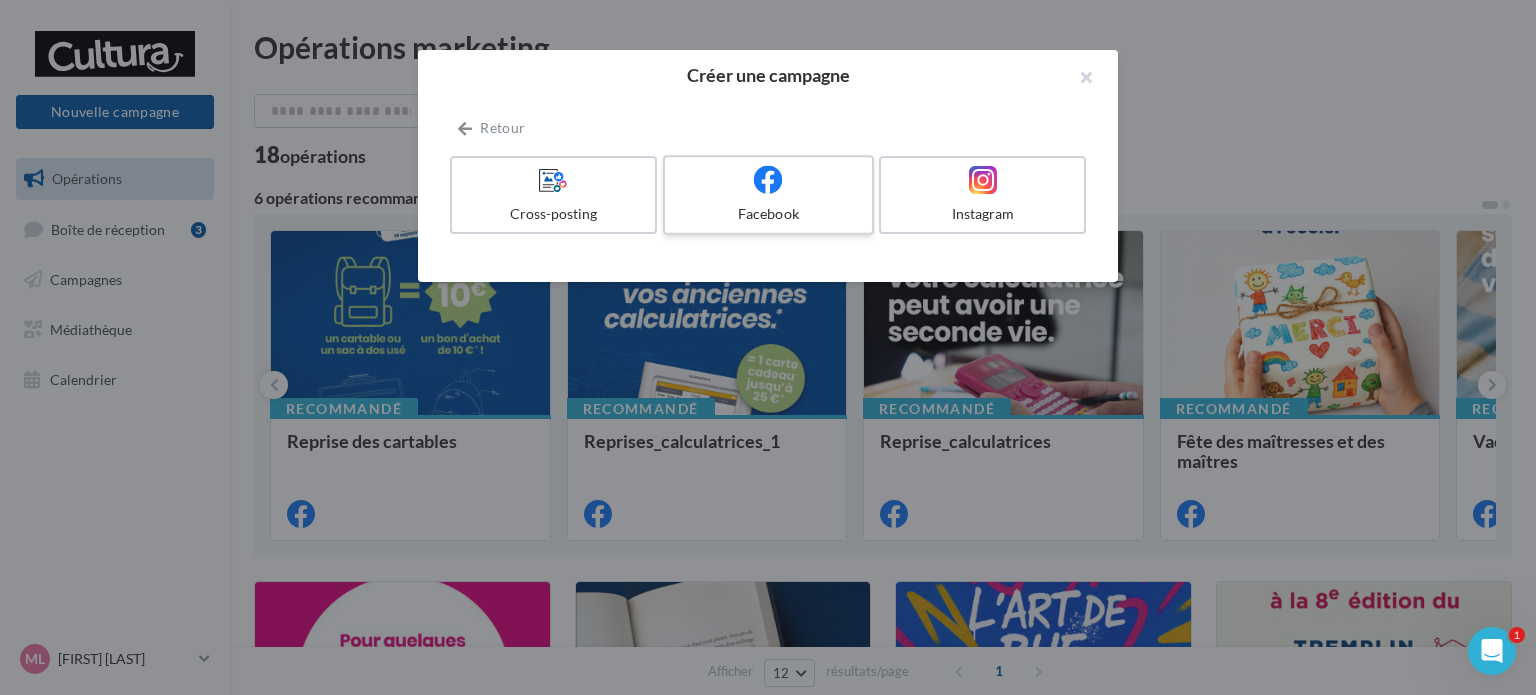 click at bounding box center [768, 180] 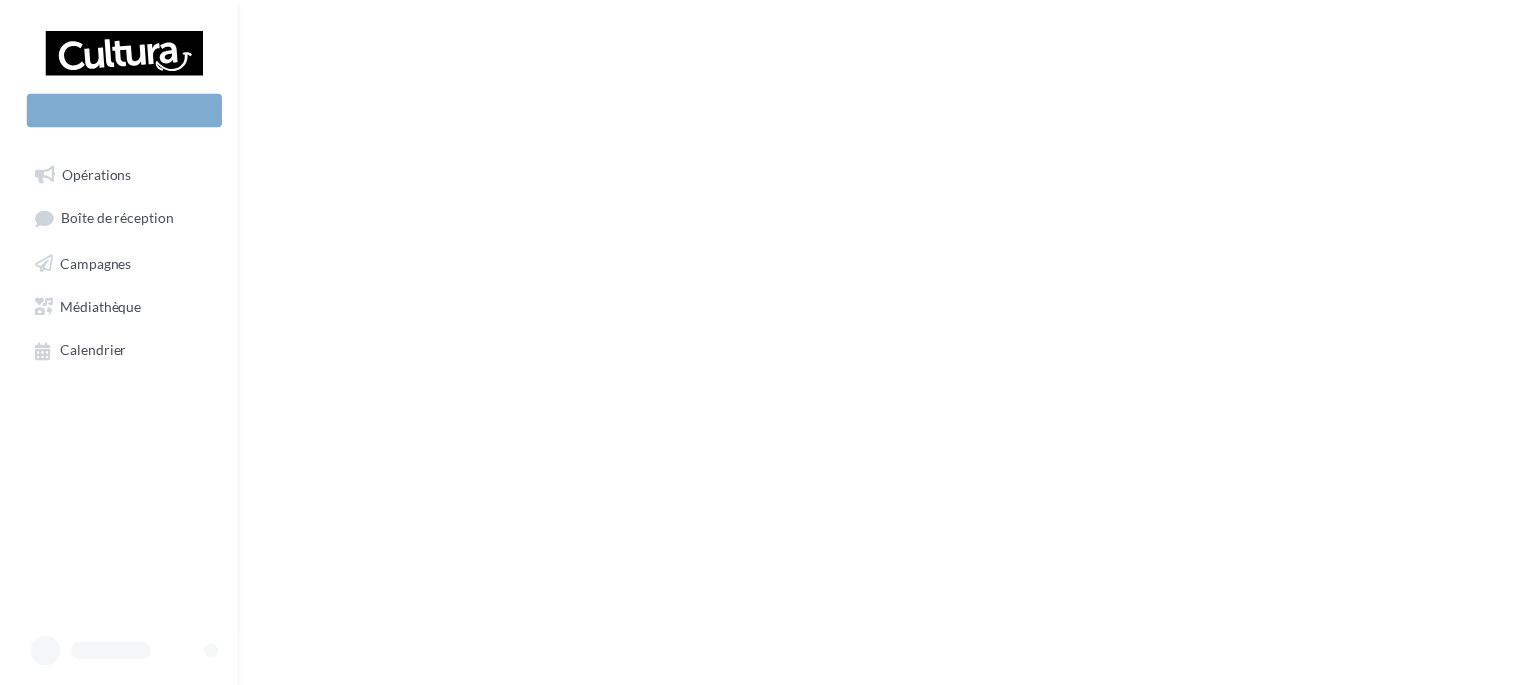 scroll, scrollTop: 0, scrollLeft: 0, axis: both 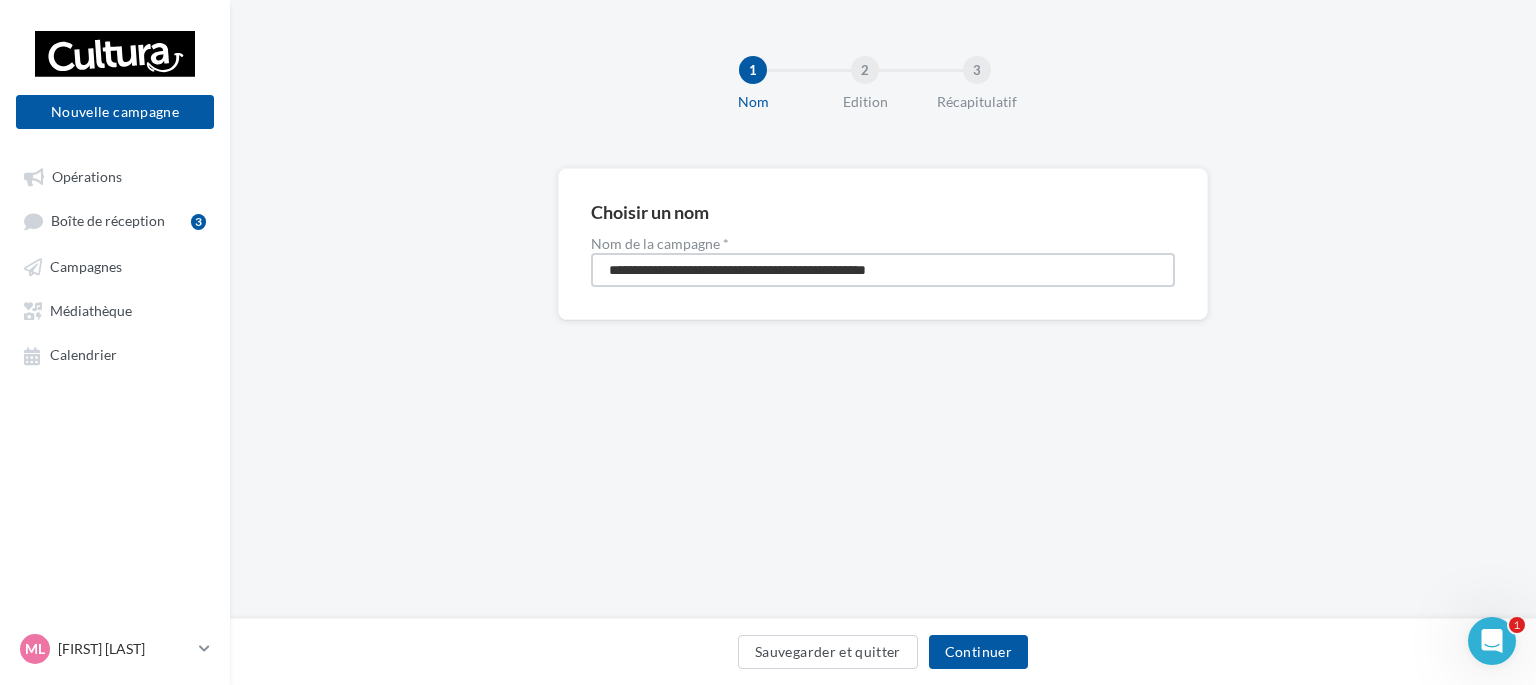 drag, startPoint x: 965, startPoint y: 271, endPoint x: 542, endPoint y: 267, distance: 423.01892 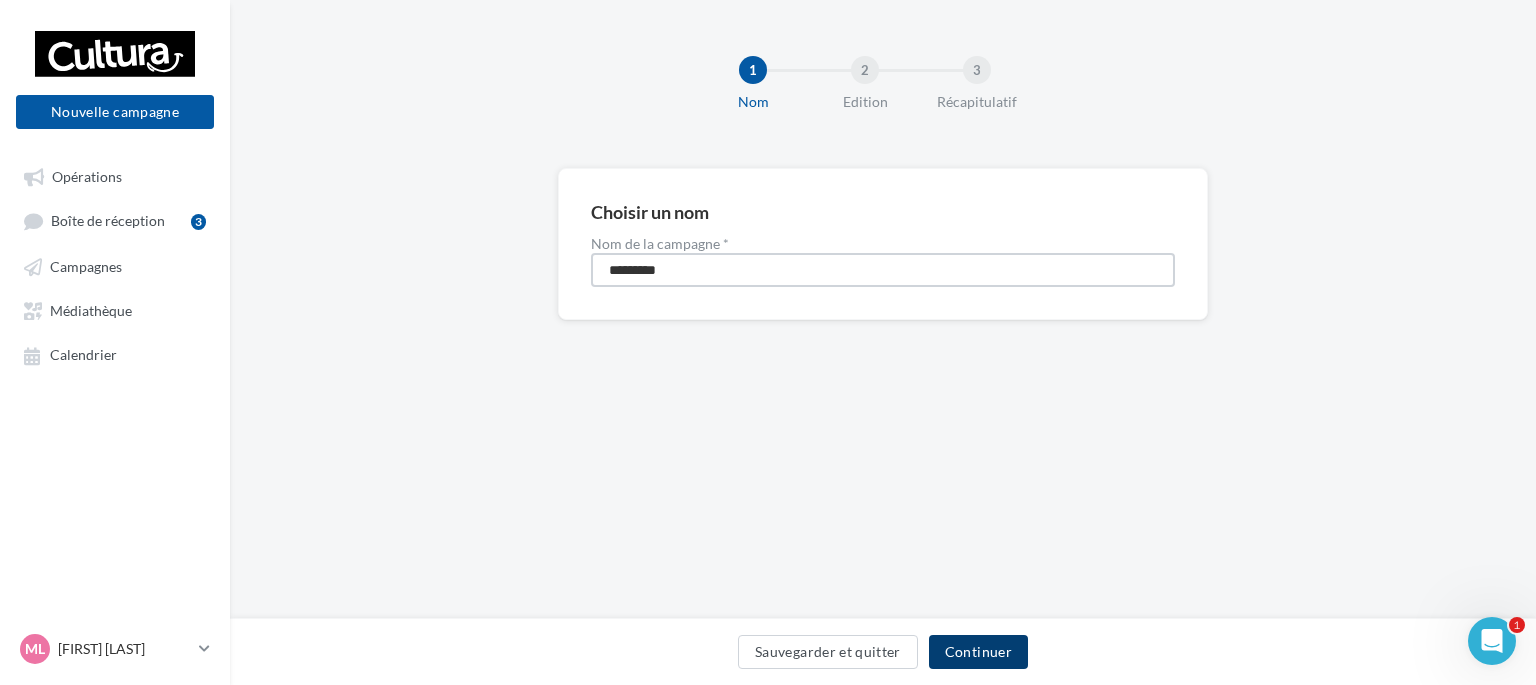 type on "********" 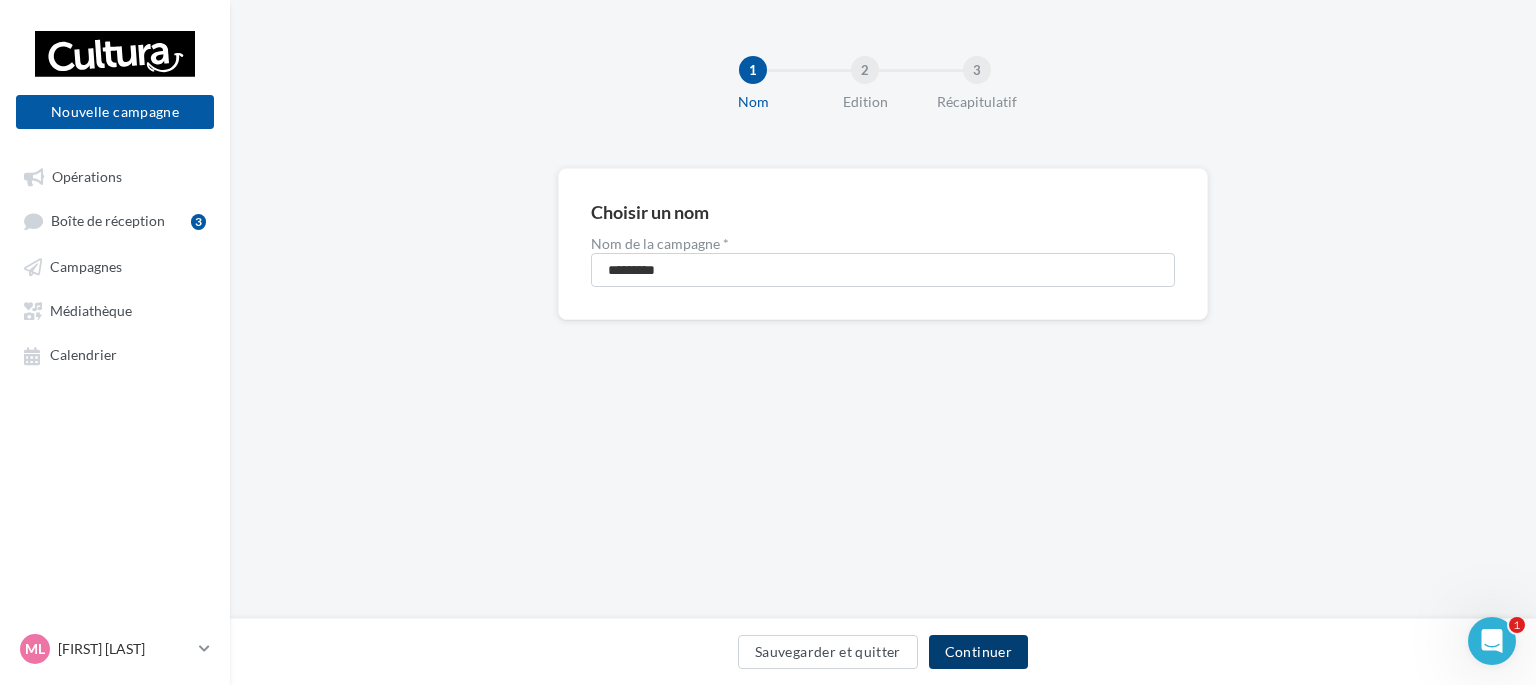 click on "Continuer" at bounding box center [978, 652] 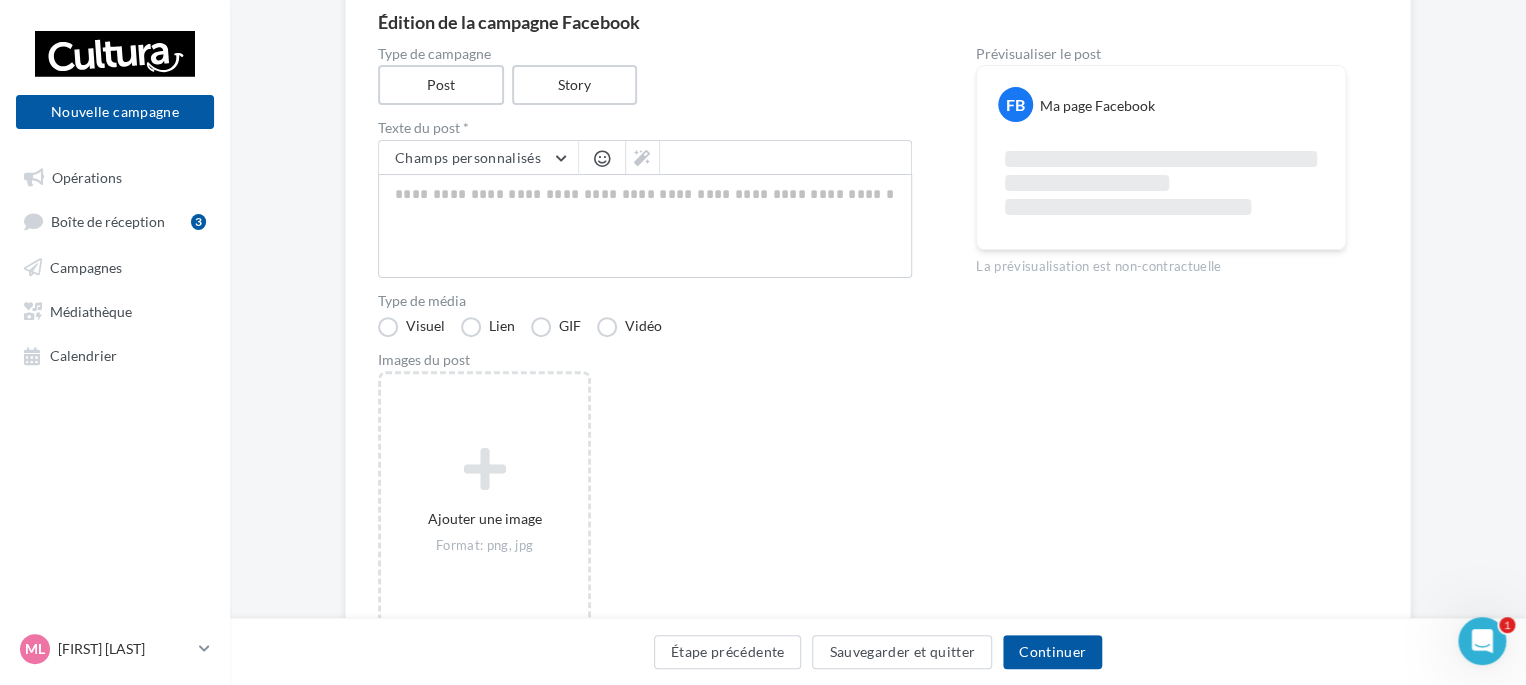 scroll, scrollTop: 206, scrollLeft: 0, axis: vertical 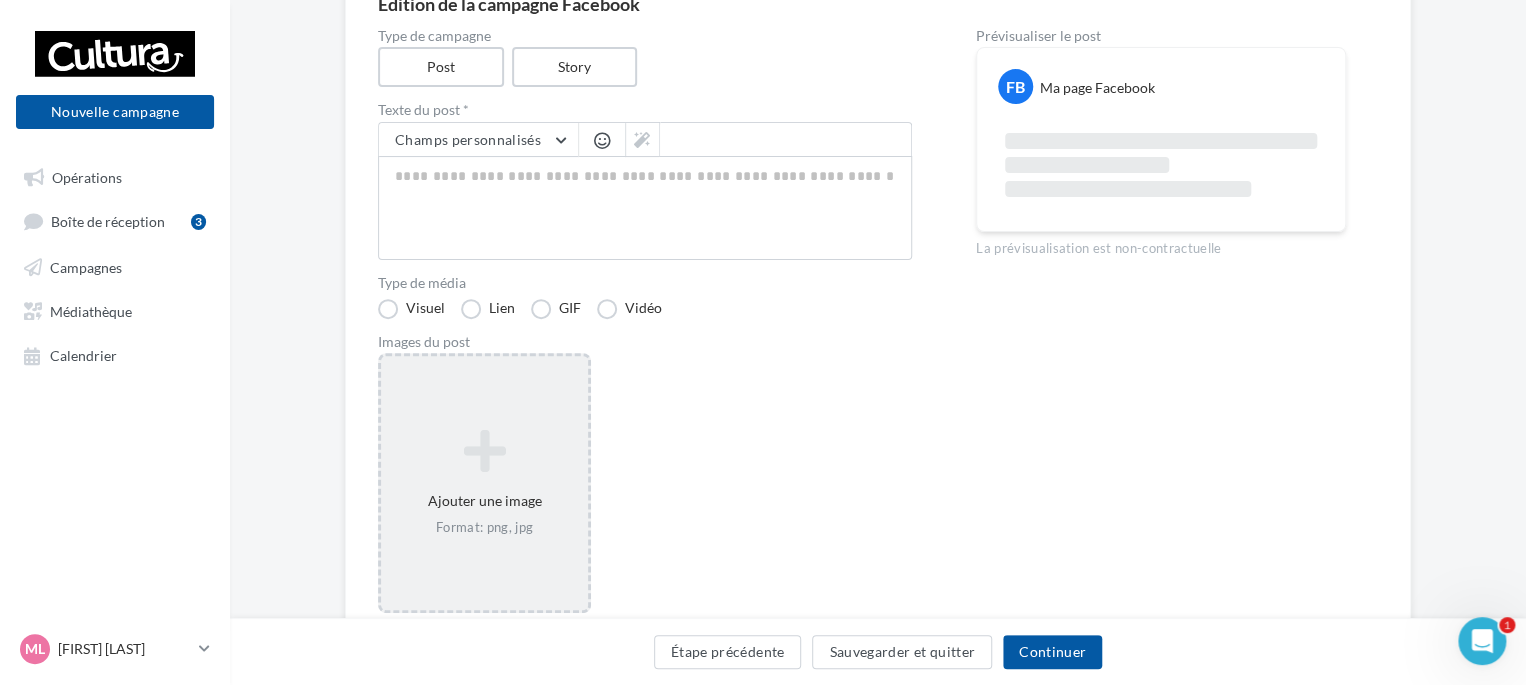 click on "Ajouter une image     Format: png, jpg" at bounding box center [484, 483] 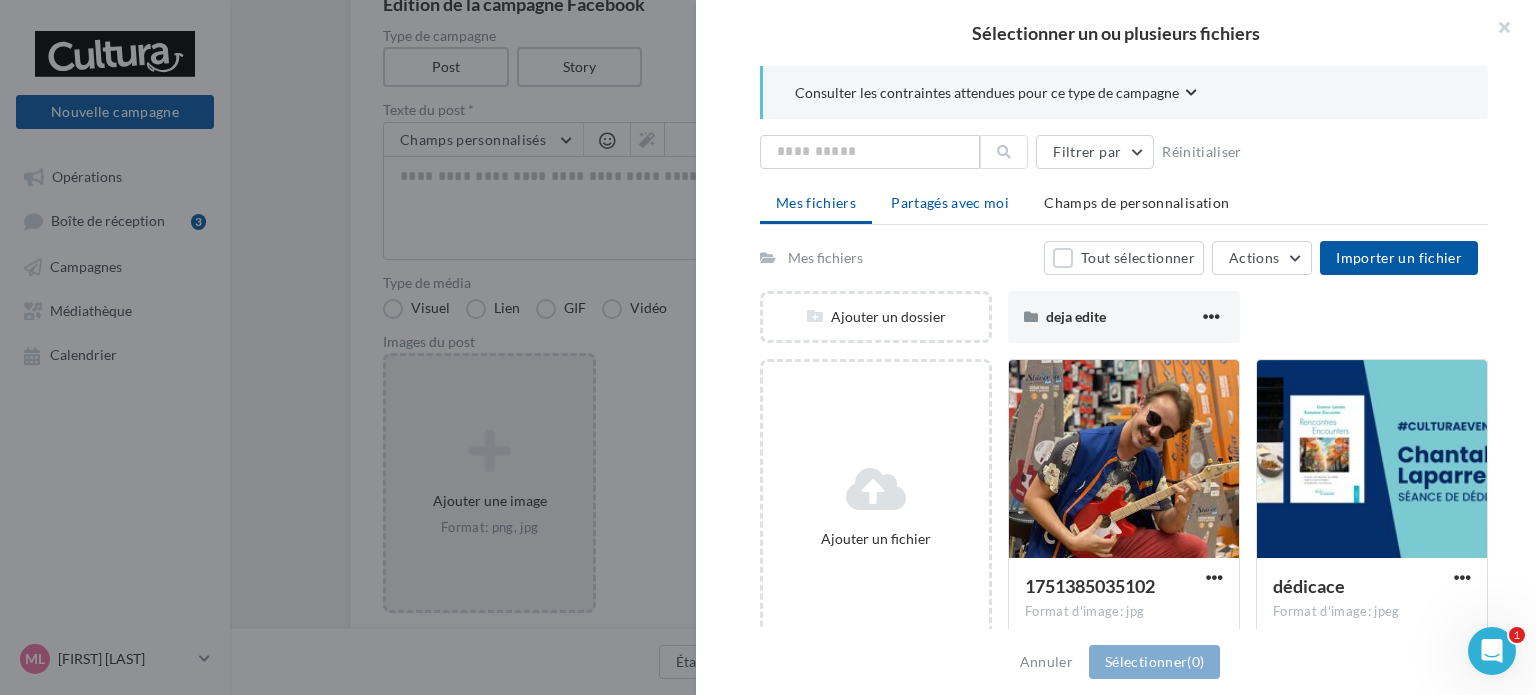 click on "Partagés avec moi" at bounding box center (816, 202) 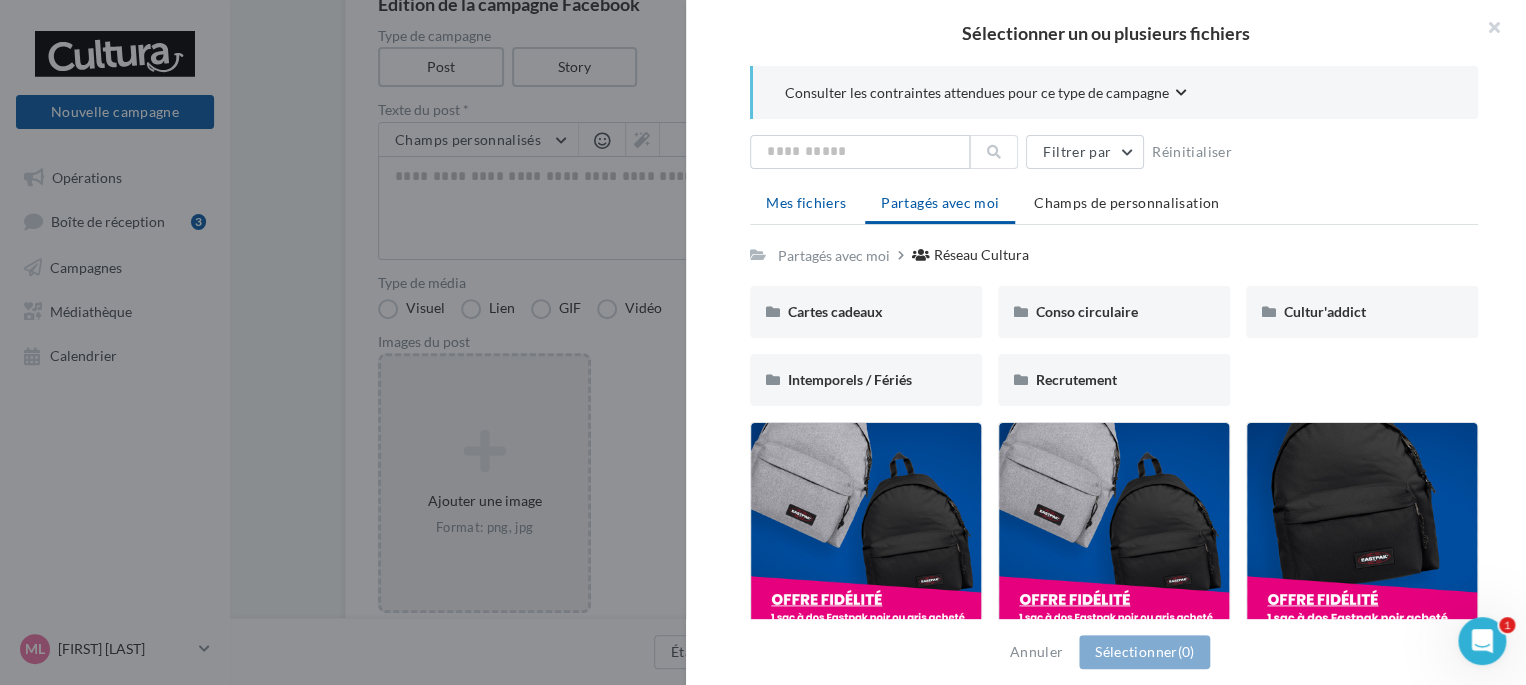 click on "Mes fichiers" at bounding box center [806, 202] 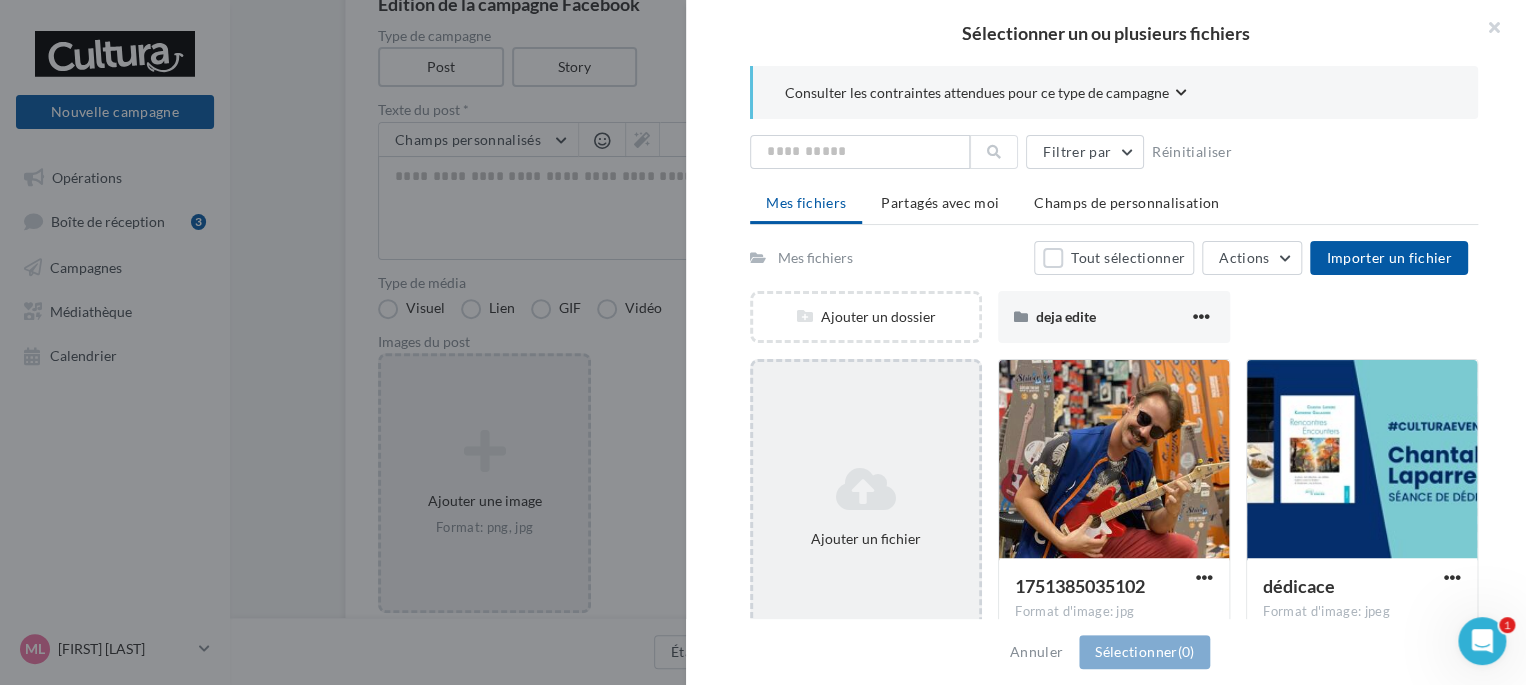 click at bounding box center [866, 489] 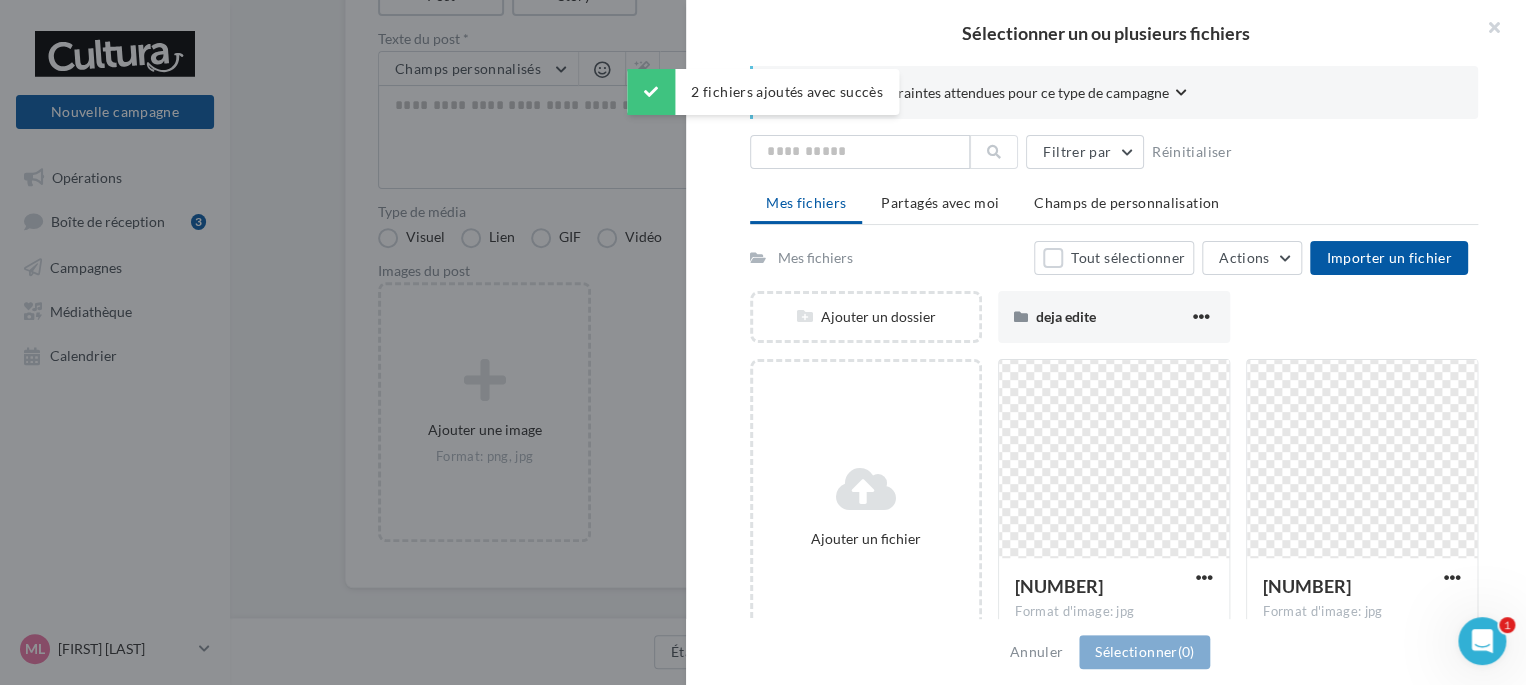 scroll, scrollTop: 297, scrollLeft: 0, axis: vertical 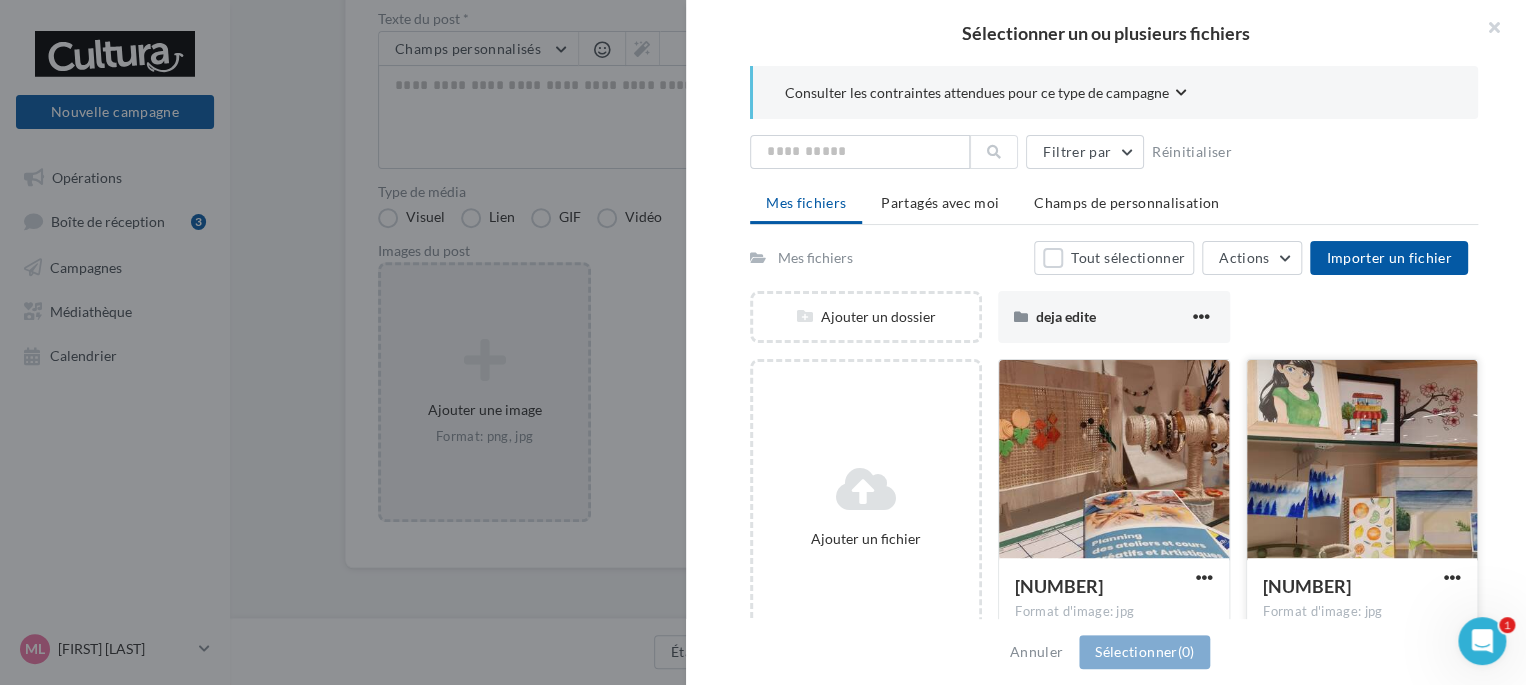 click at bounding box center (1114, 460) 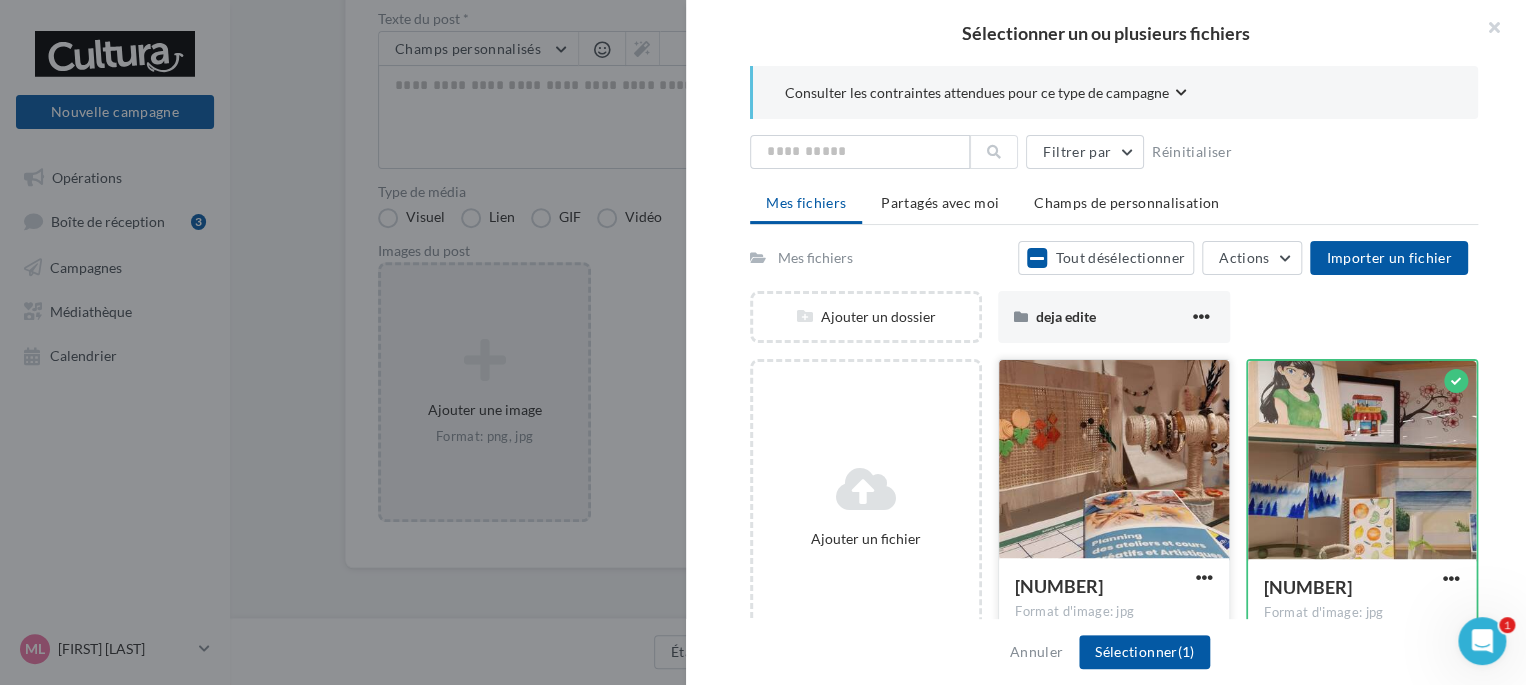 click at bounding box center (1114, 460) 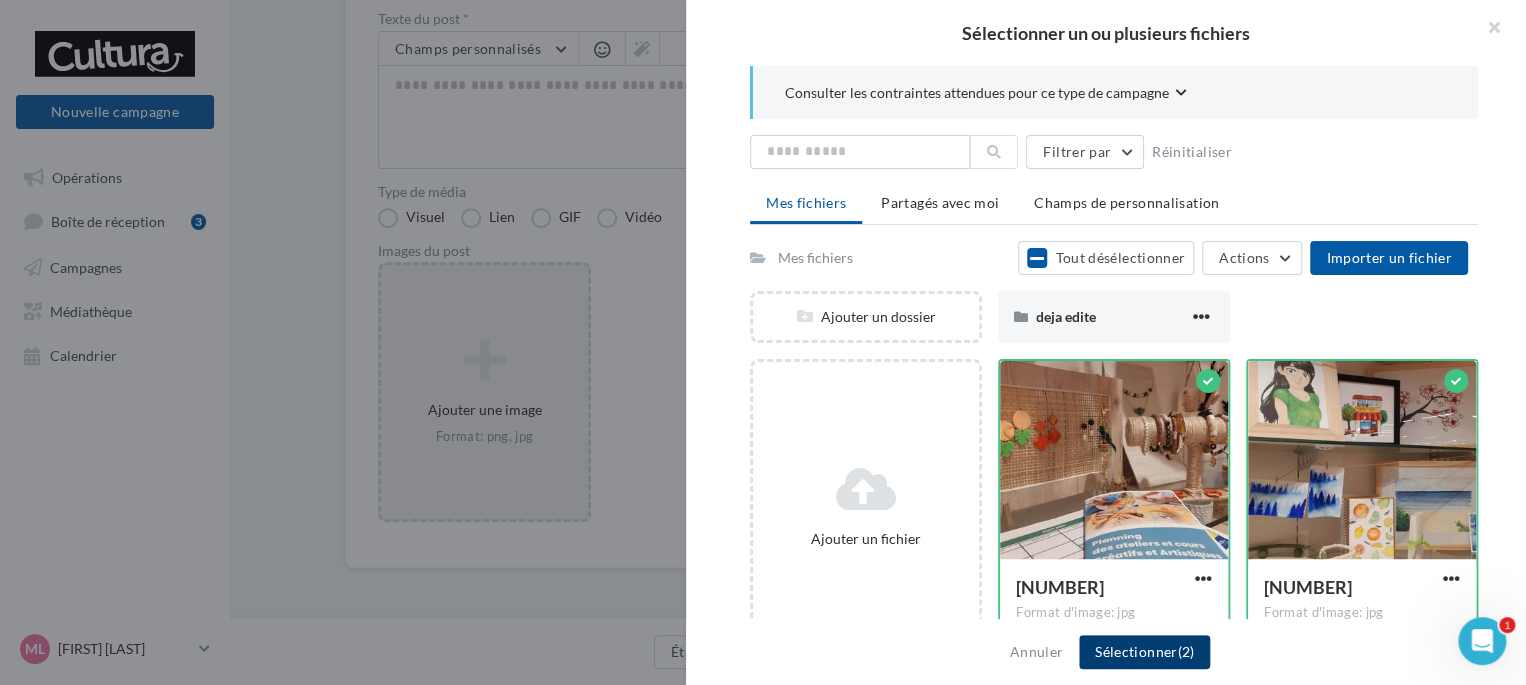 click on "Sélectionner   (2)" at bounding box center (1144, 652) 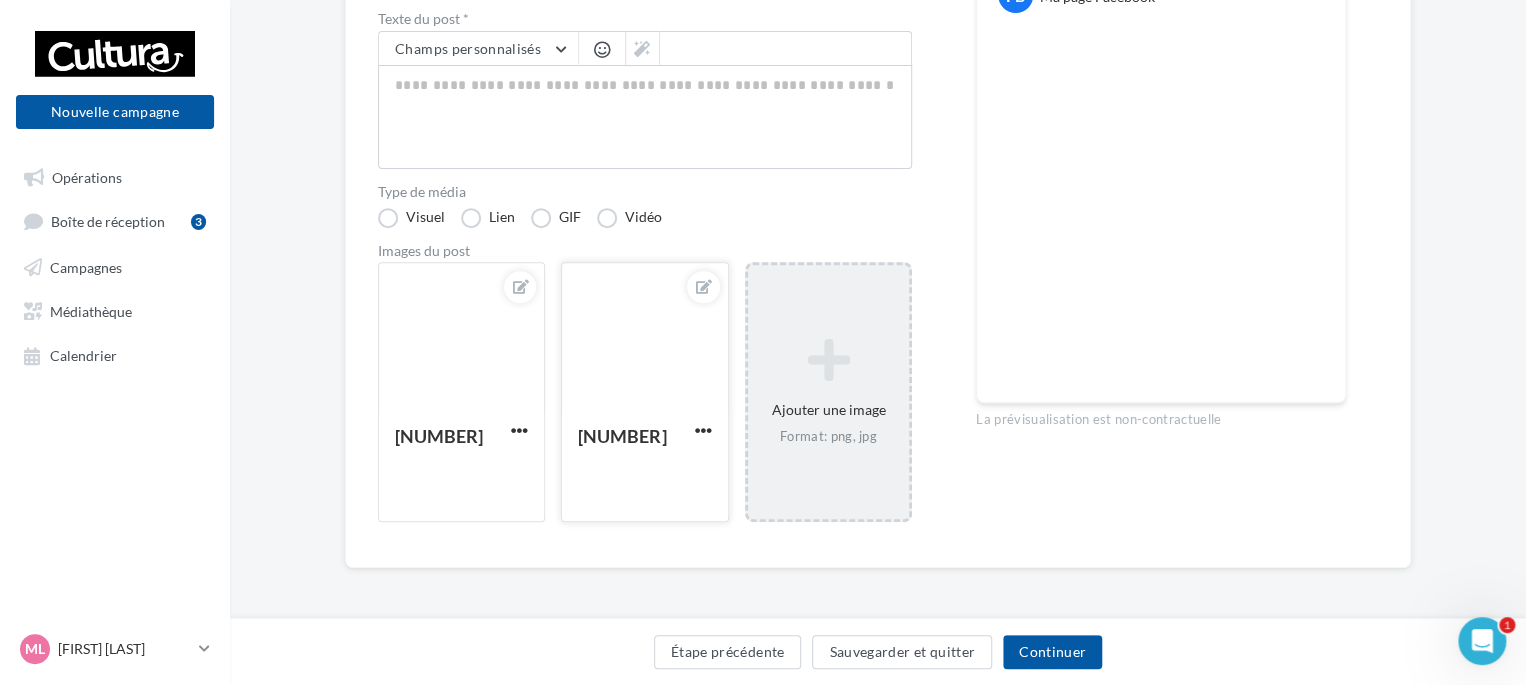 drag, startPoint x: 632, startPoint y: 387, endPoint x: 640, endPoint y: 511, distance: 124.2578 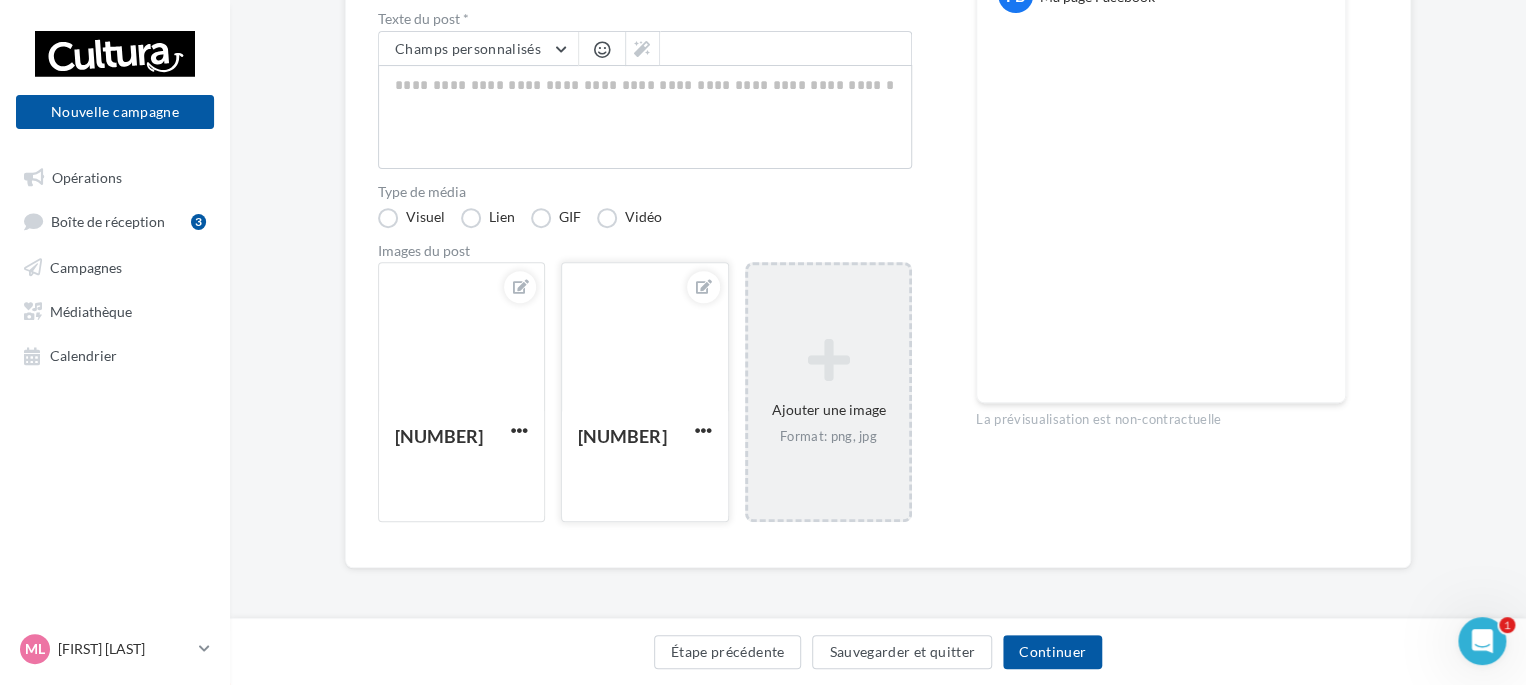 click on "[NUMBER]" at bounding box center [461, 392] 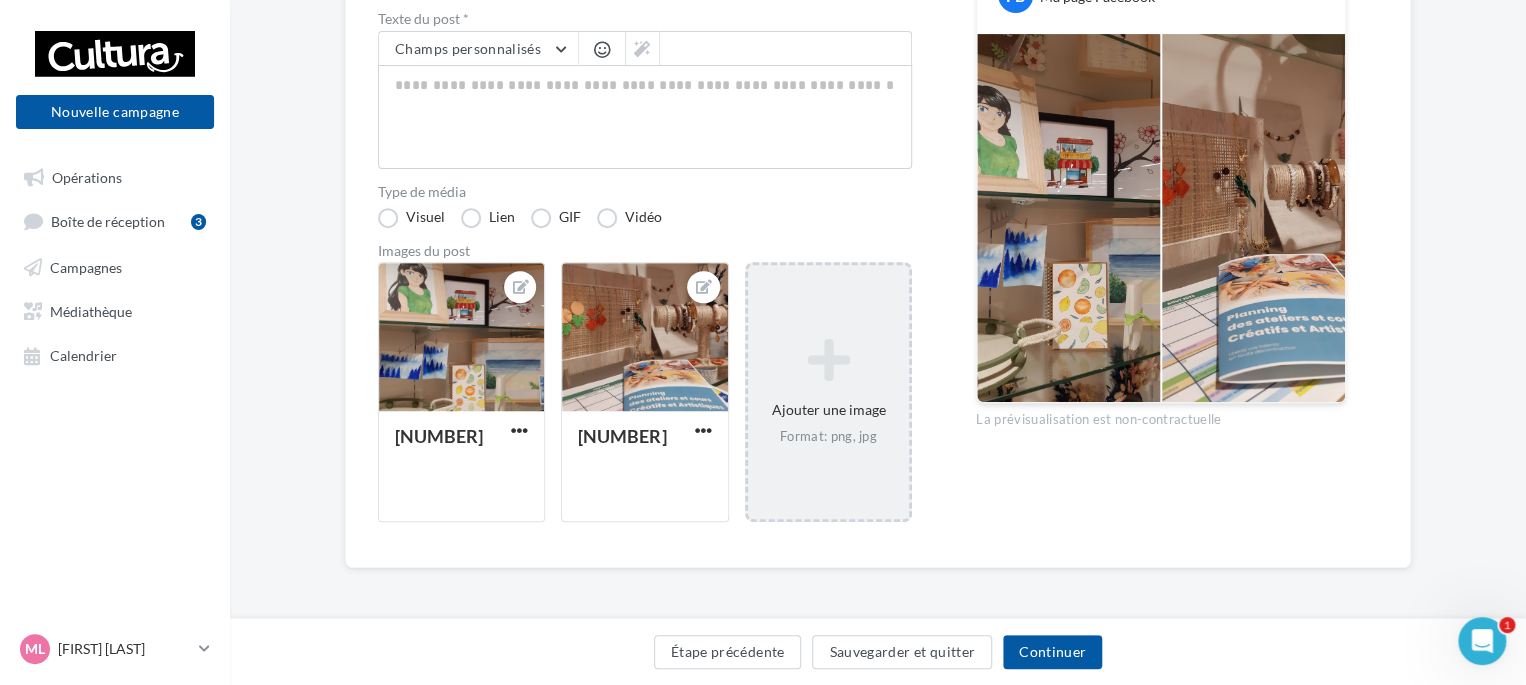 click on "Édition de la campagne Facebook
Type de campagne
Post
Story
Texte du post
*     Champs personnalisés         Adresse de l'entreprise     Nom de l'entreprise     Site internet de l'entreprise     Signature de l'entreprise     Téléphone de l'entreprise     Code Postal     Ville                                        Type de média
Visuel   Lien   GIF   Vidéo
Images du post
[NUMBER]
[NUMBER]
Ajouter une image     Format: png, jpg
Prévisualiser le post
FB
Ma page Facebook" at bounding box center [878, 219] 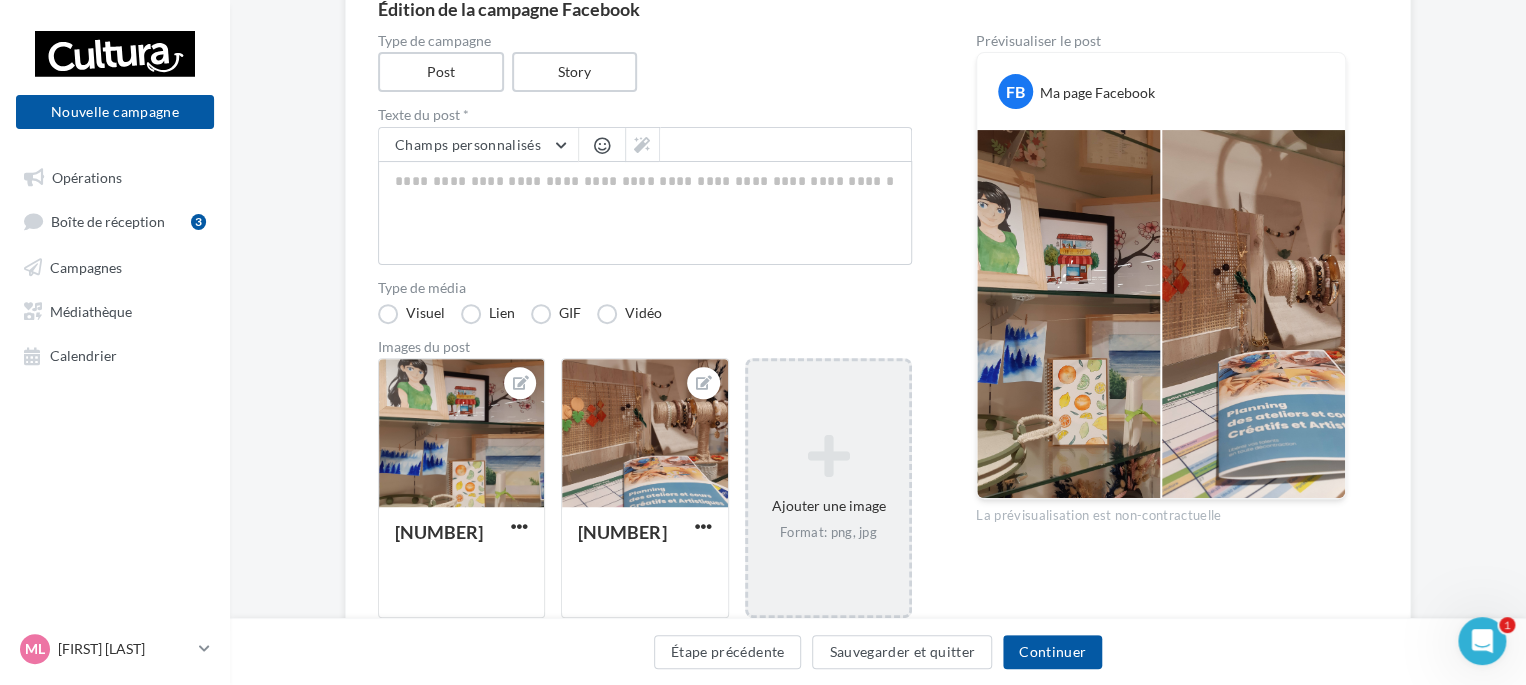 scroll, scrollTop: 200, scrollLeft: 0, axis: vertical 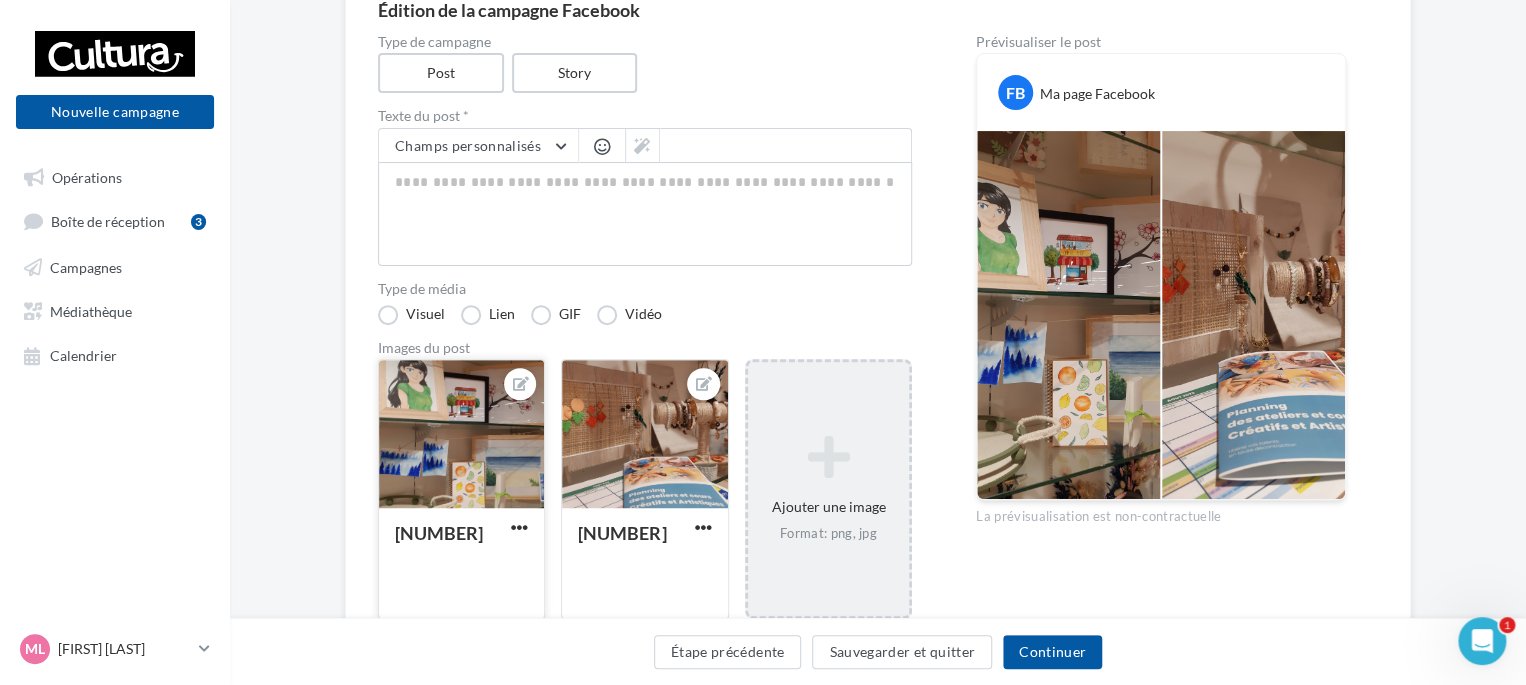 click at bounding box center [519, 528] 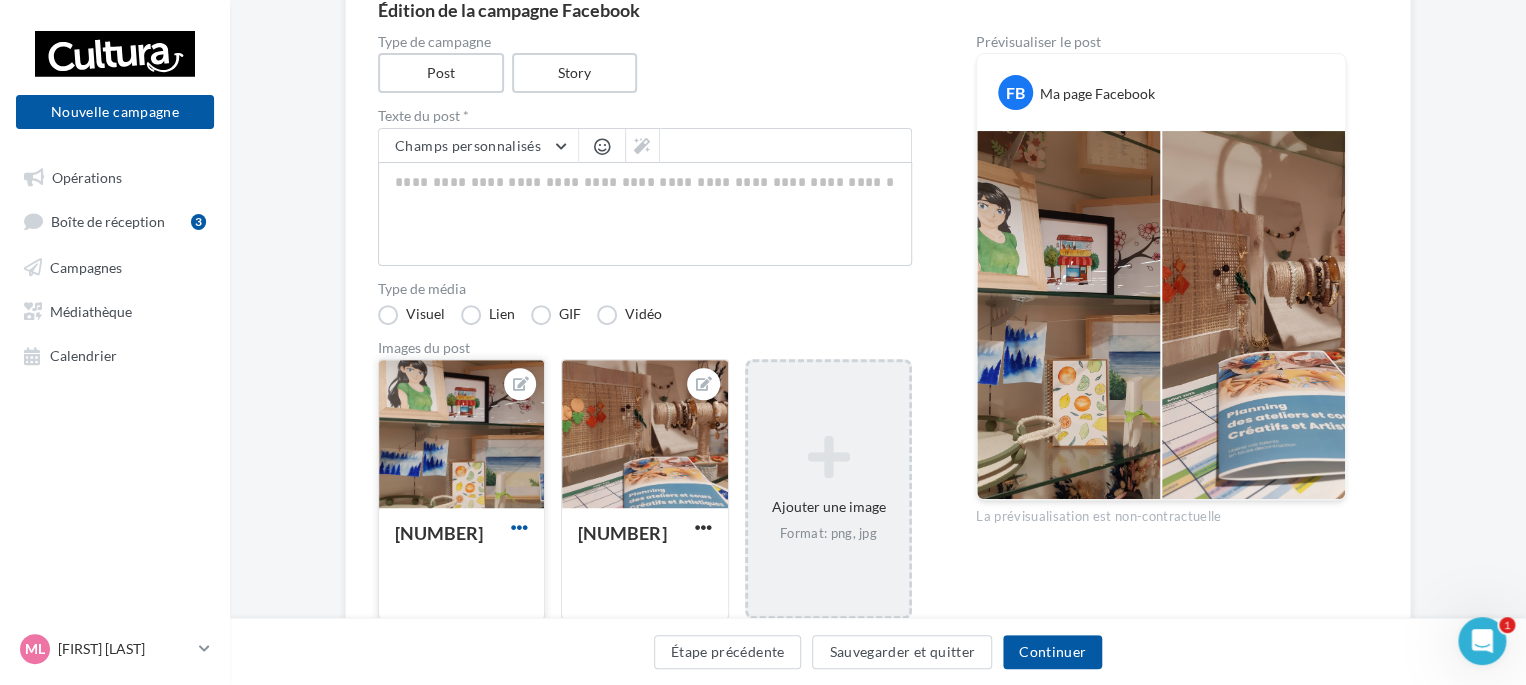 click at bounding box center (519, 527) 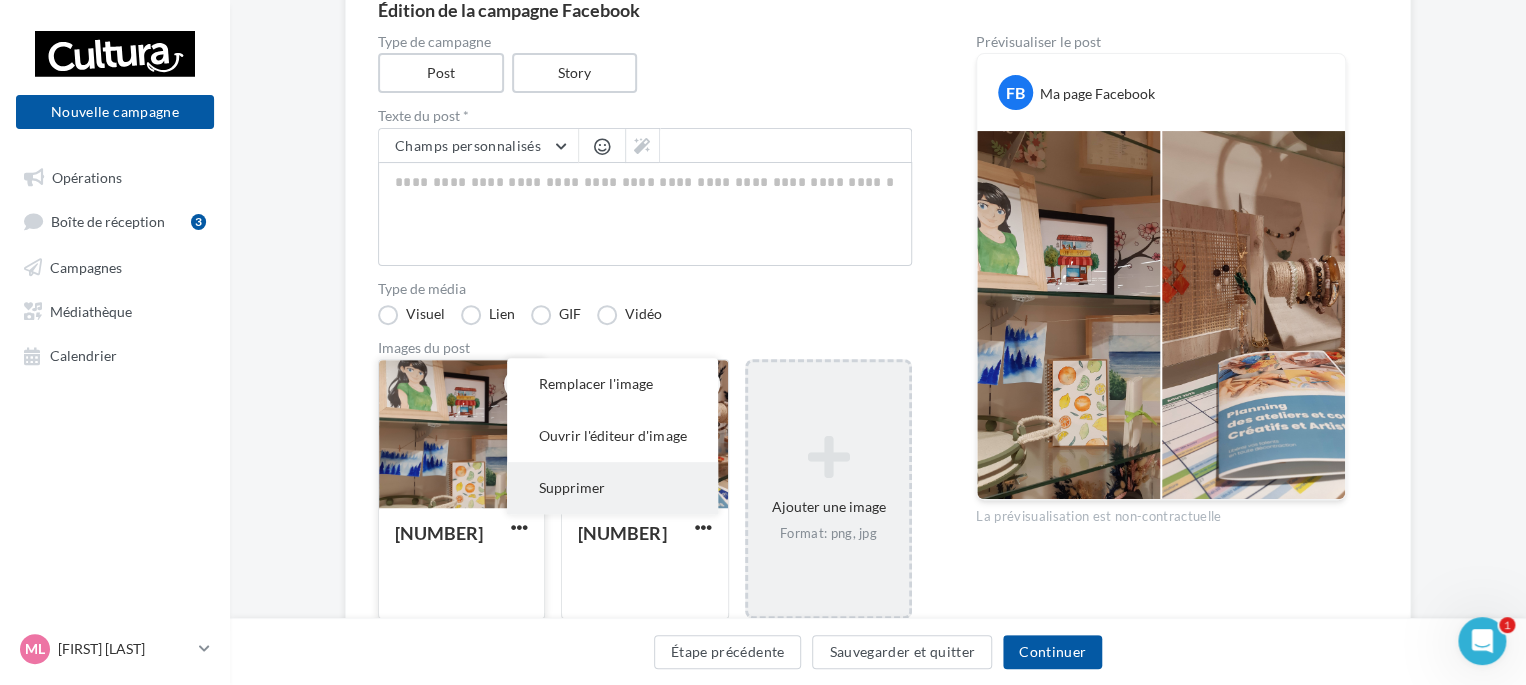 click on "Supprimer" at bounding box center (612, 384) 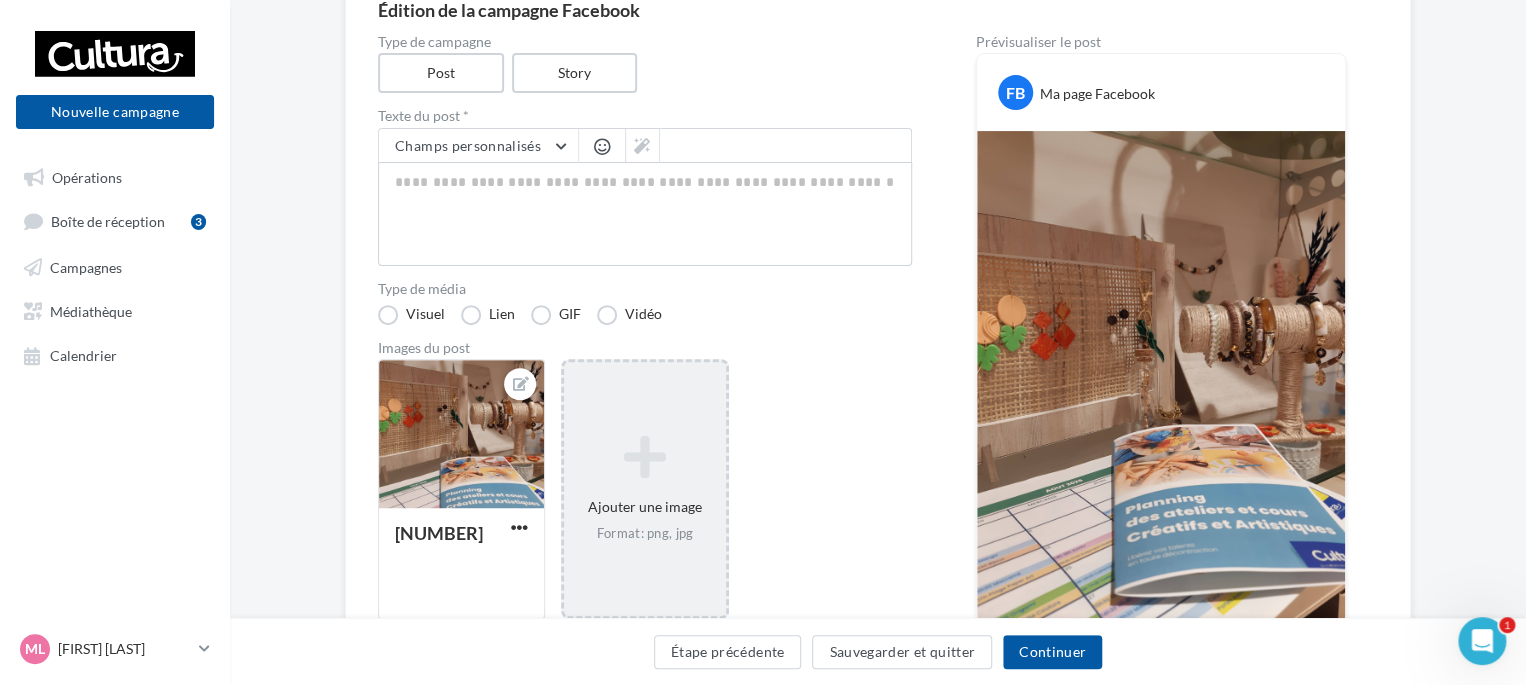 click at bounding box center (644, 457) 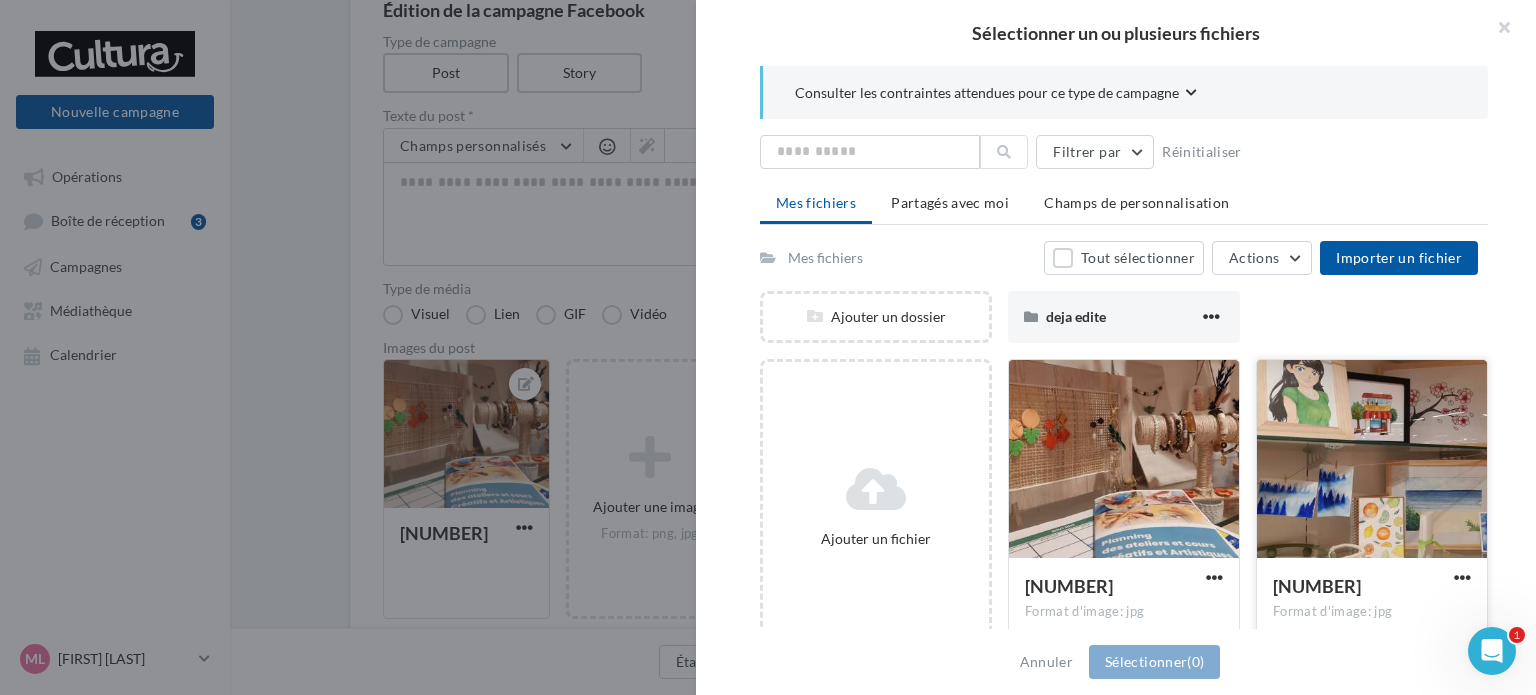 click at bounding box center [1124, 460] 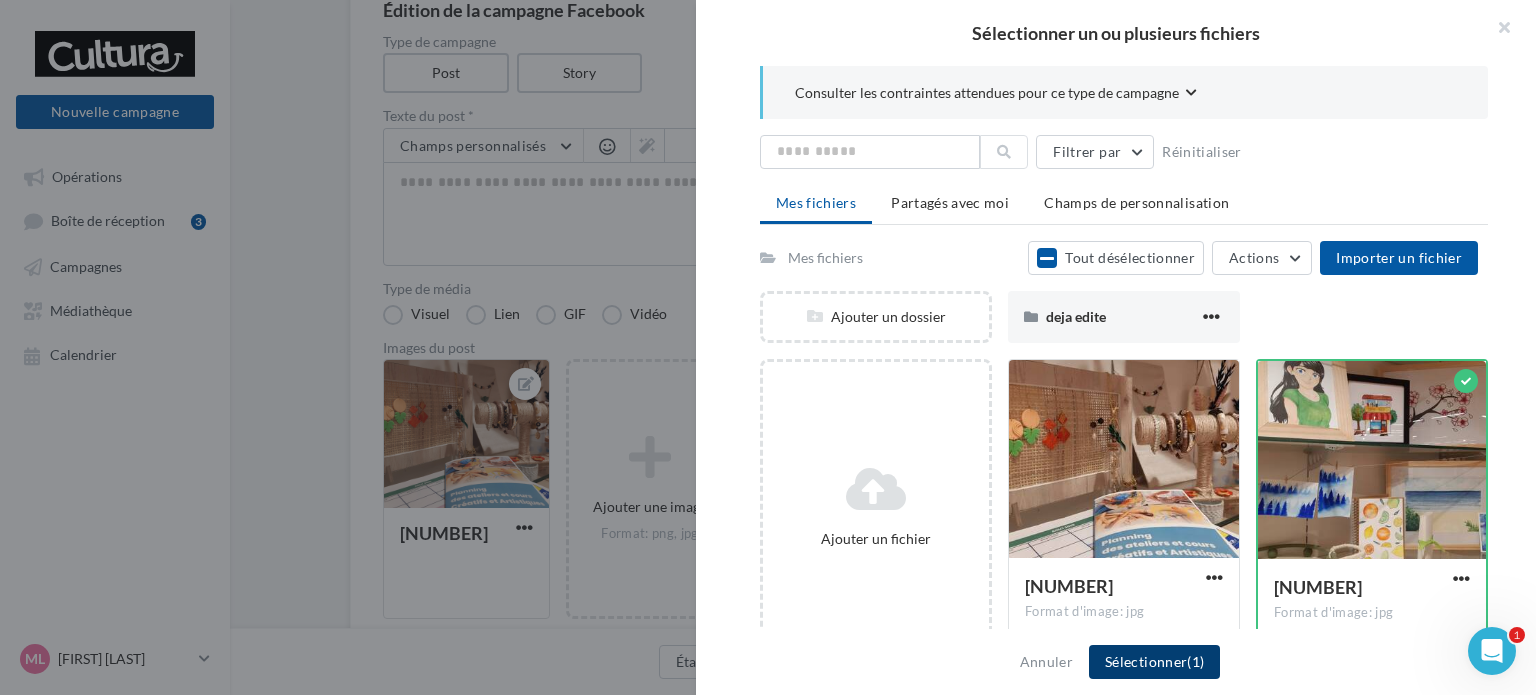 click on "Sélectionner   (1)" at bounding box center [1154, 662] 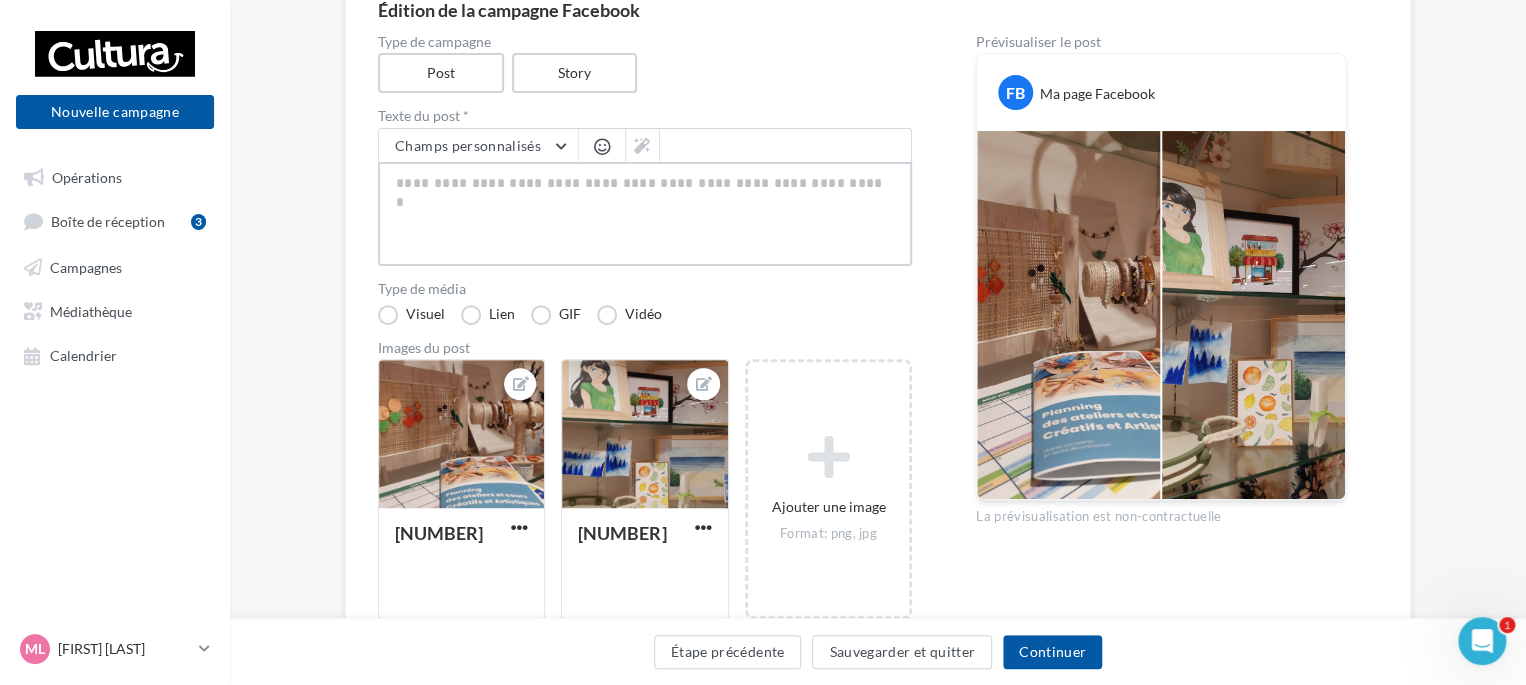 click at bounding box center (645, 214) 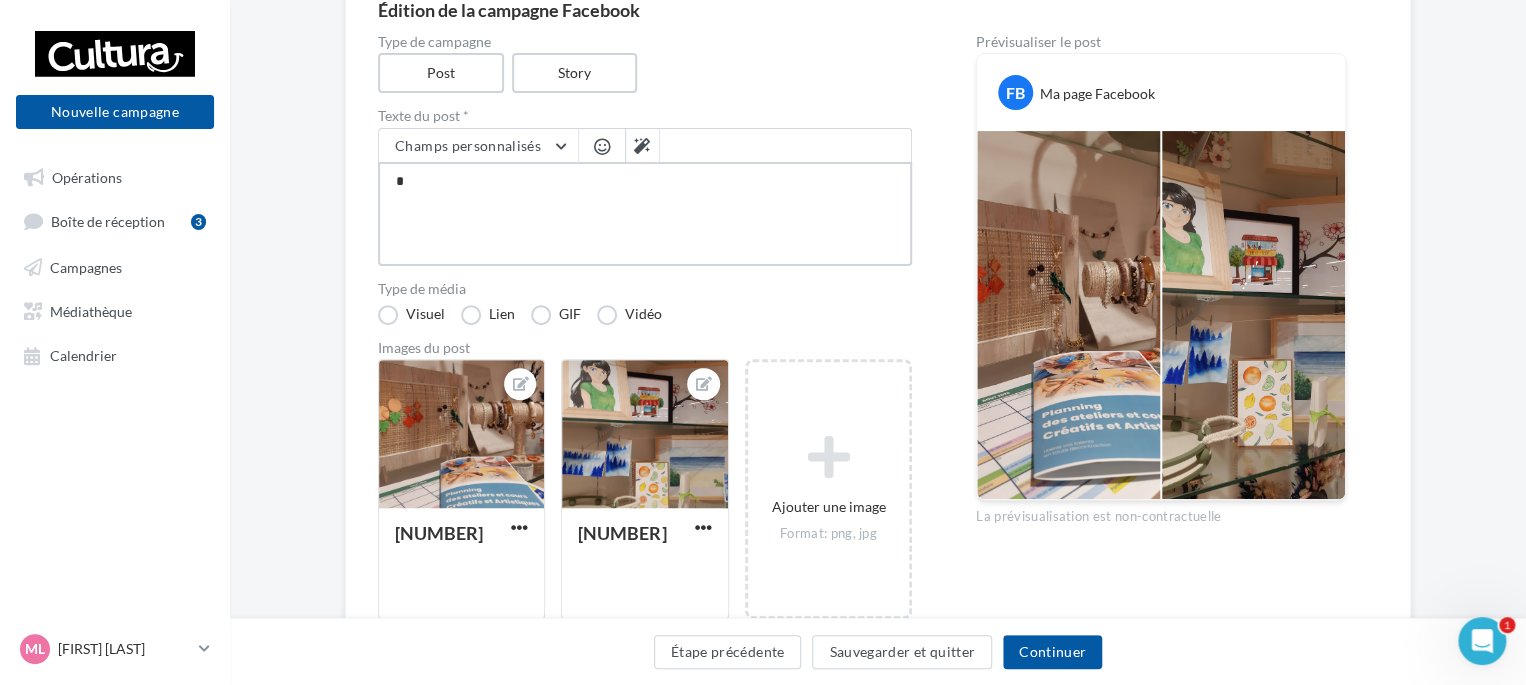 click on "*" at bounding box center (645, 214) 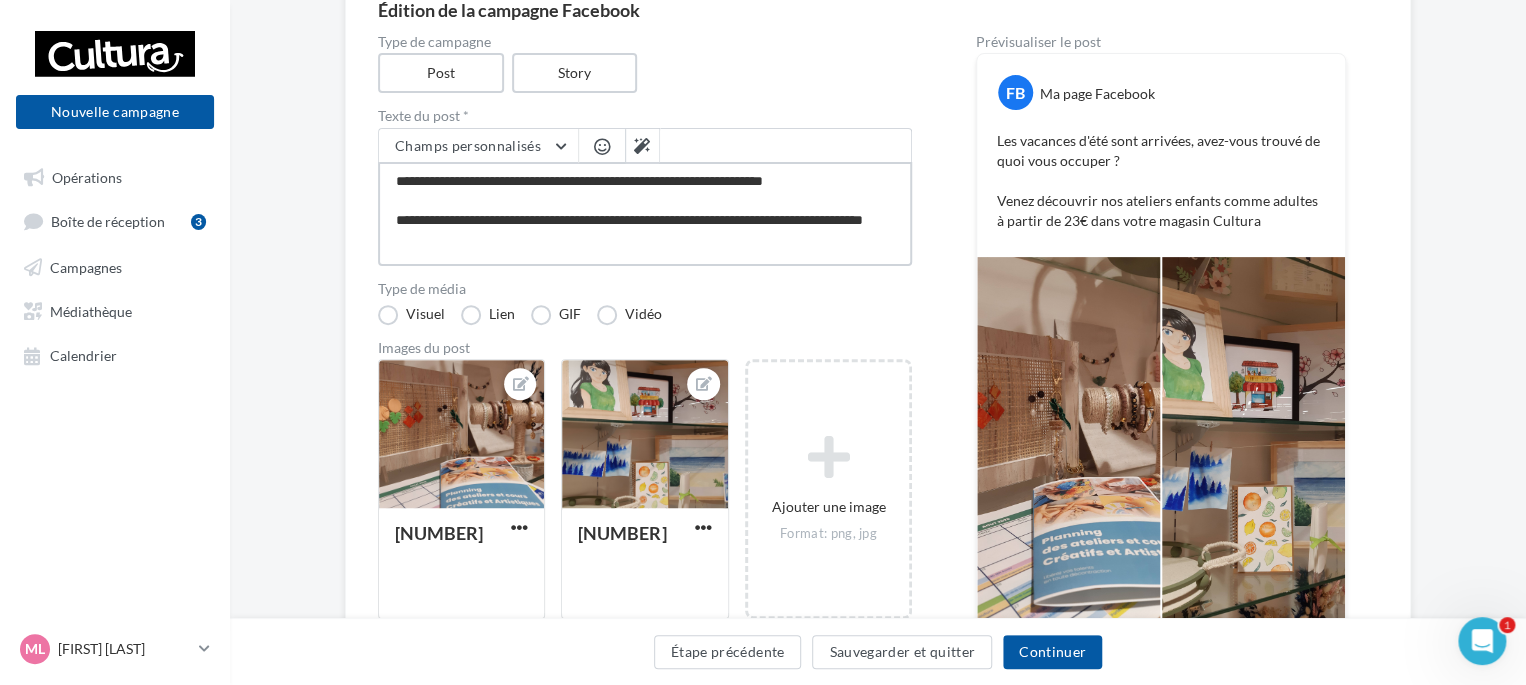 click on "**********" at bounding box center [645, 214] 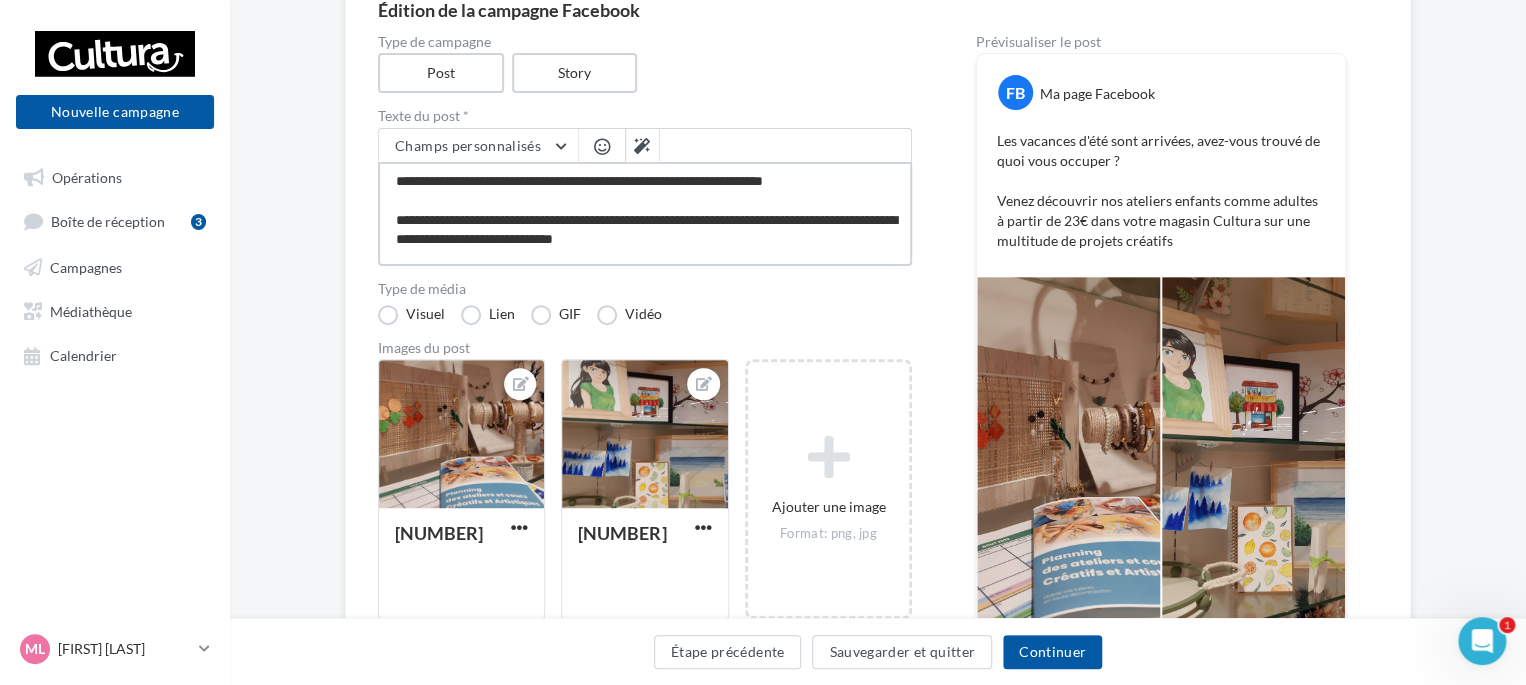 click on "**********" at bounding box center (645, 214) 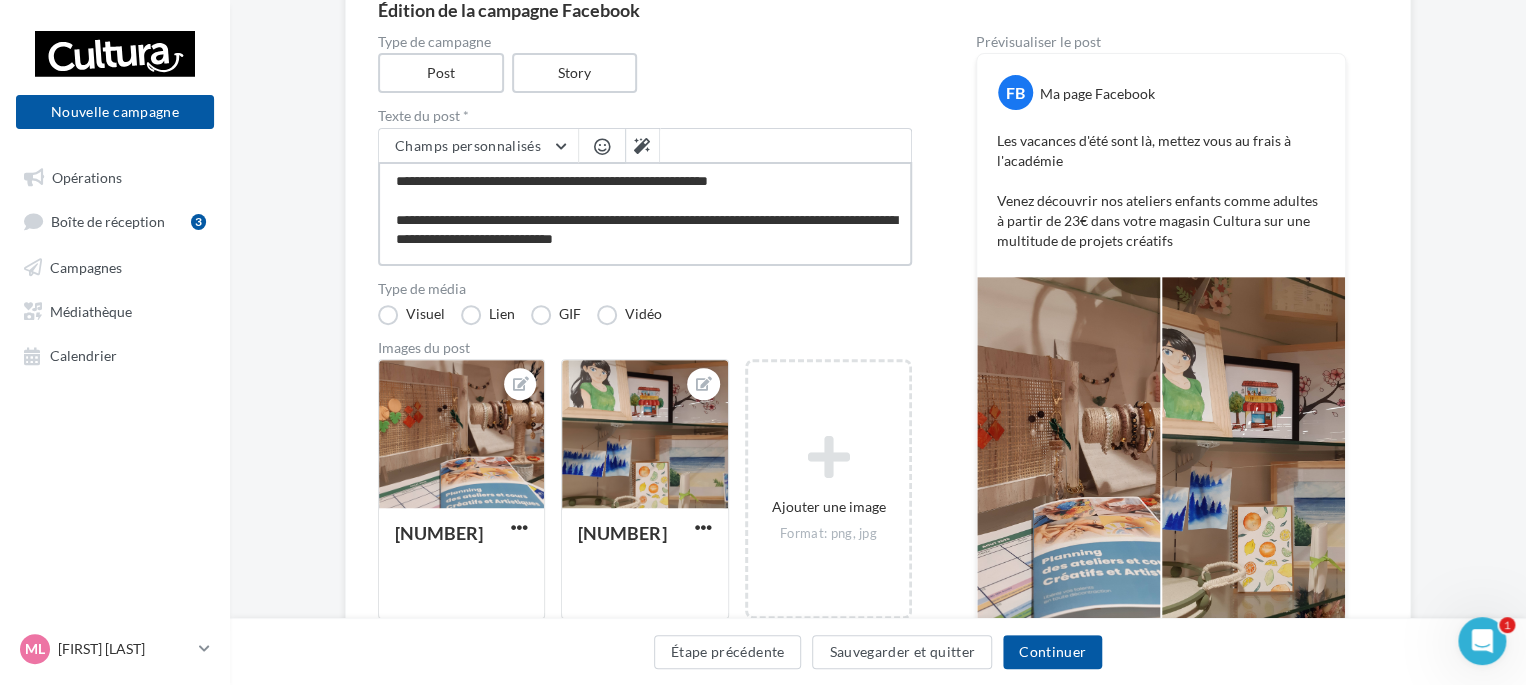 click on "**********" at bounding box center [645, 214] 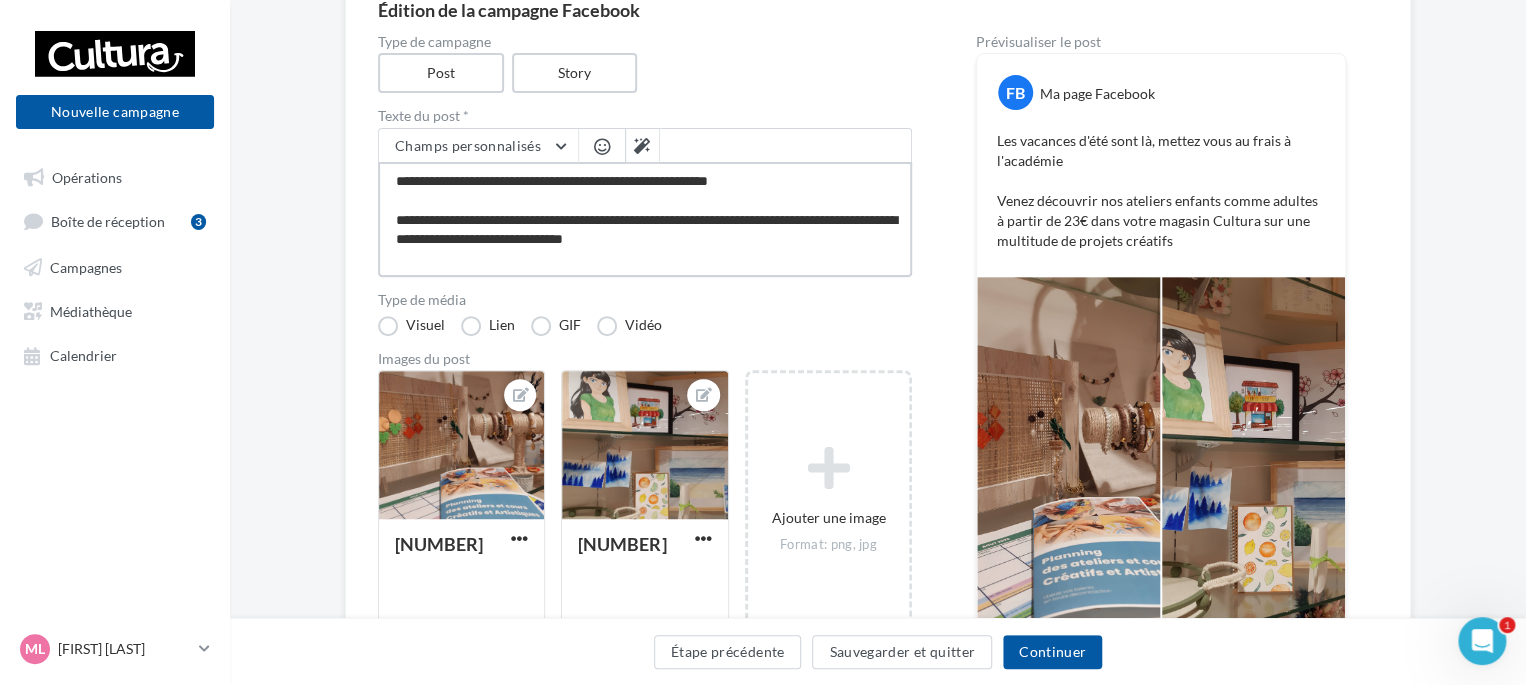 scroll, scrollTop: 10, scrollLeft: 0, axis: vertical 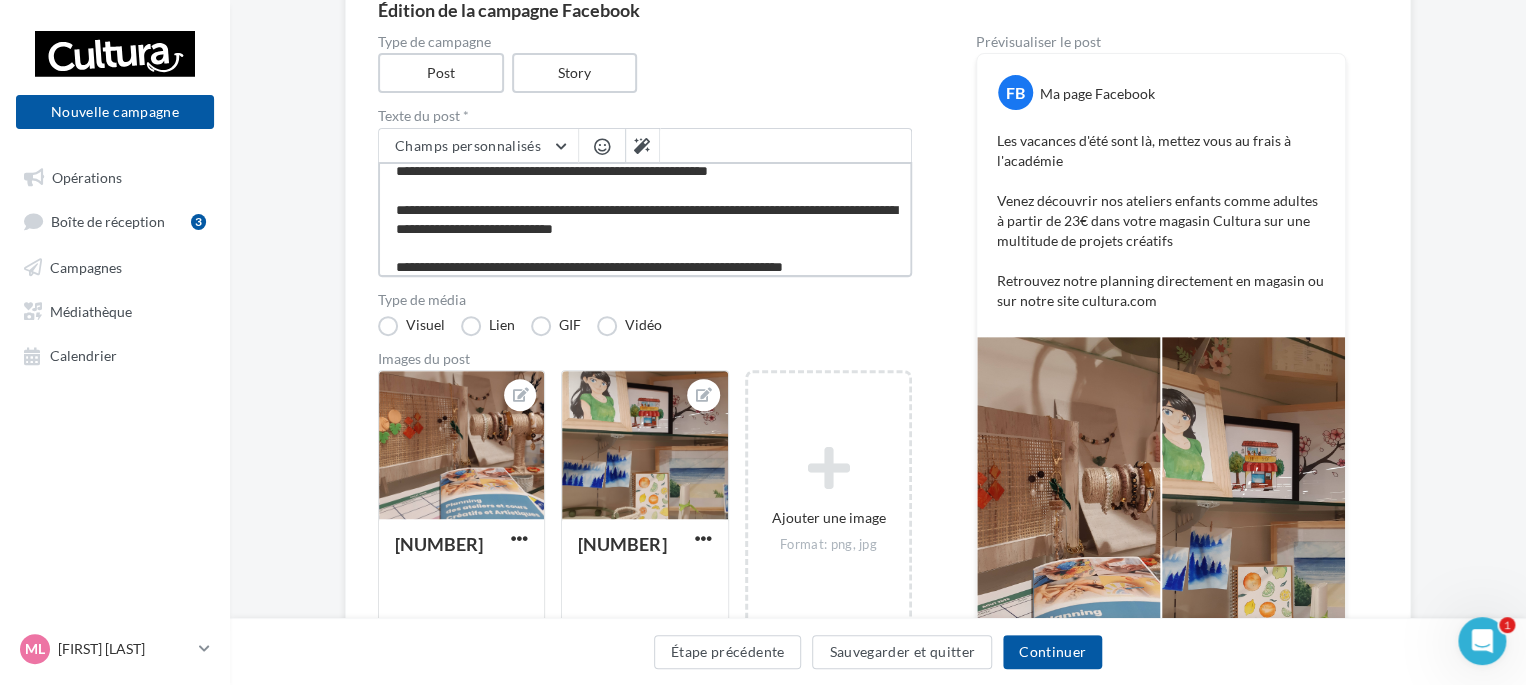 click on "**********" at bounding box center [645, 219] 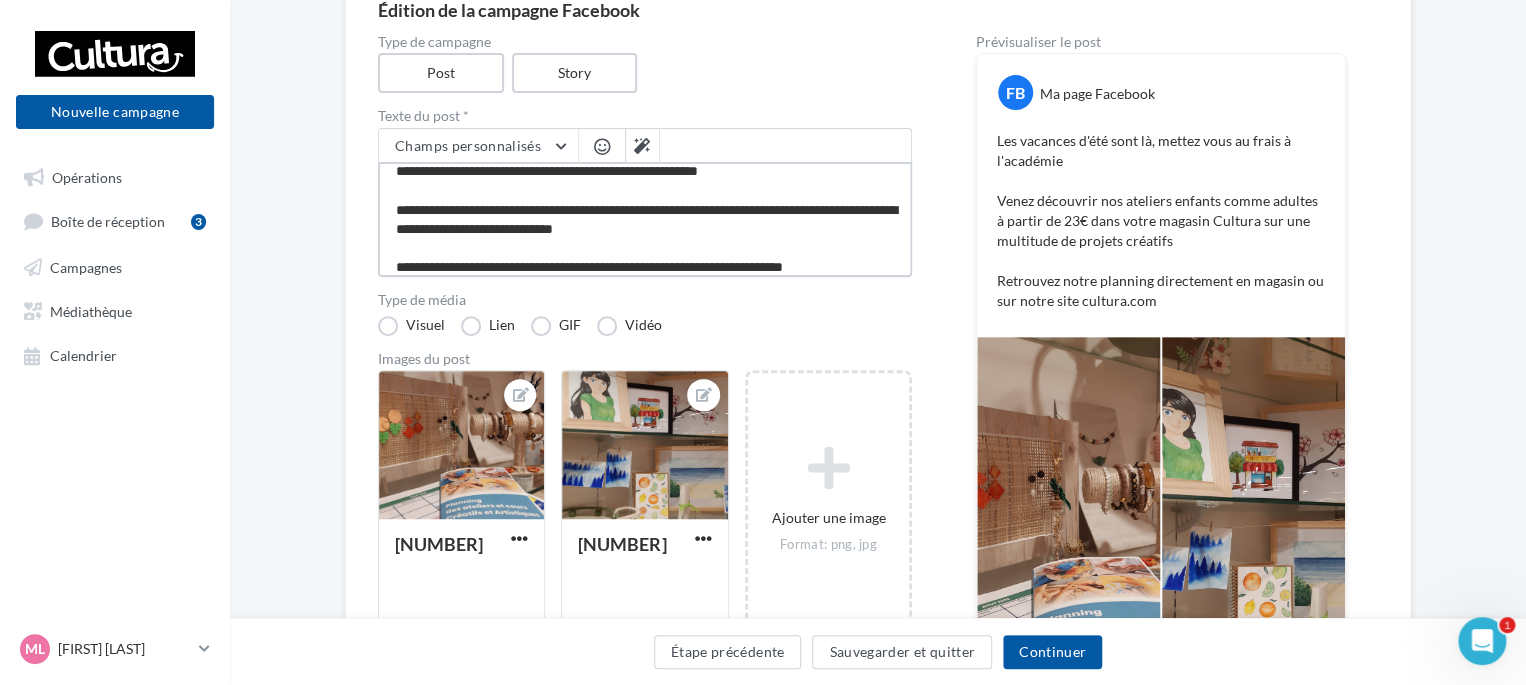 scroll, scrollTop: 8, scrollLeft: 0, axis: vertical 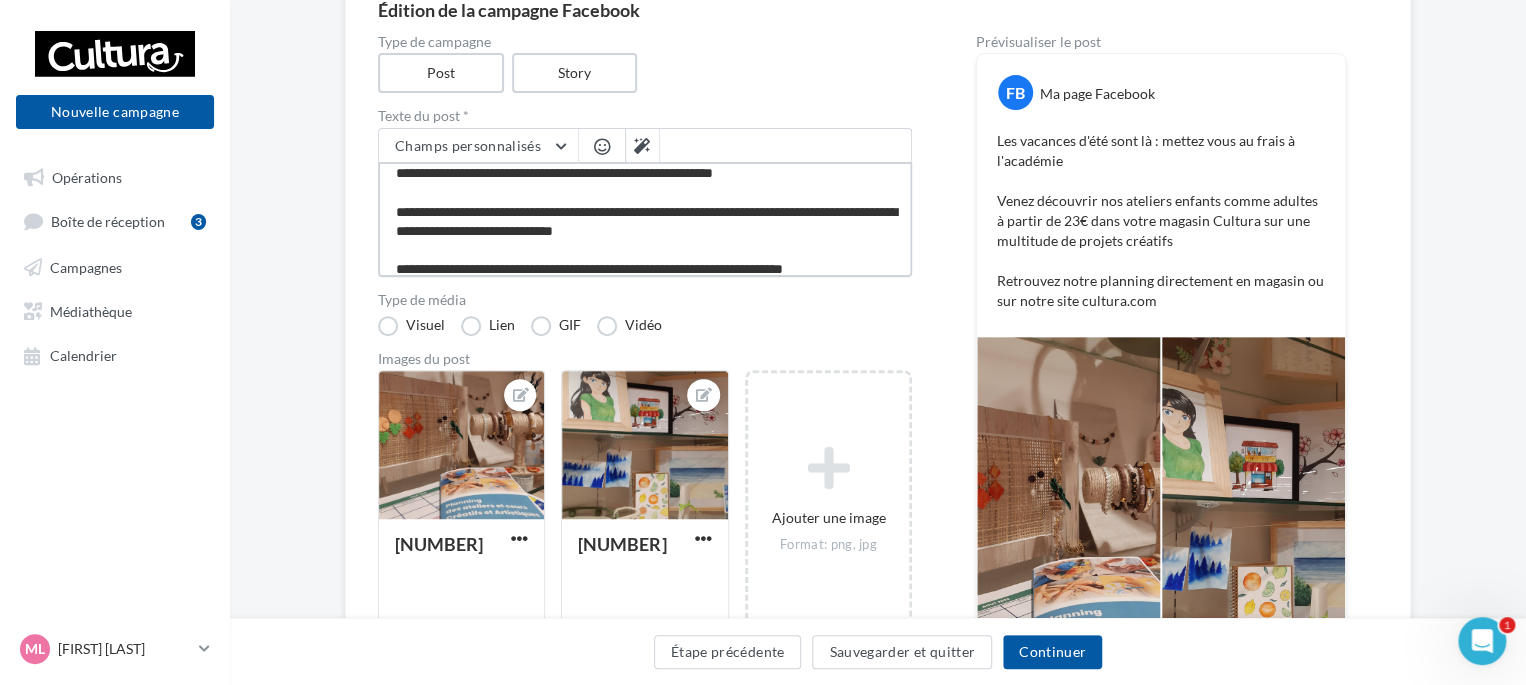 click on "**********" at bounding box center (645, 219) 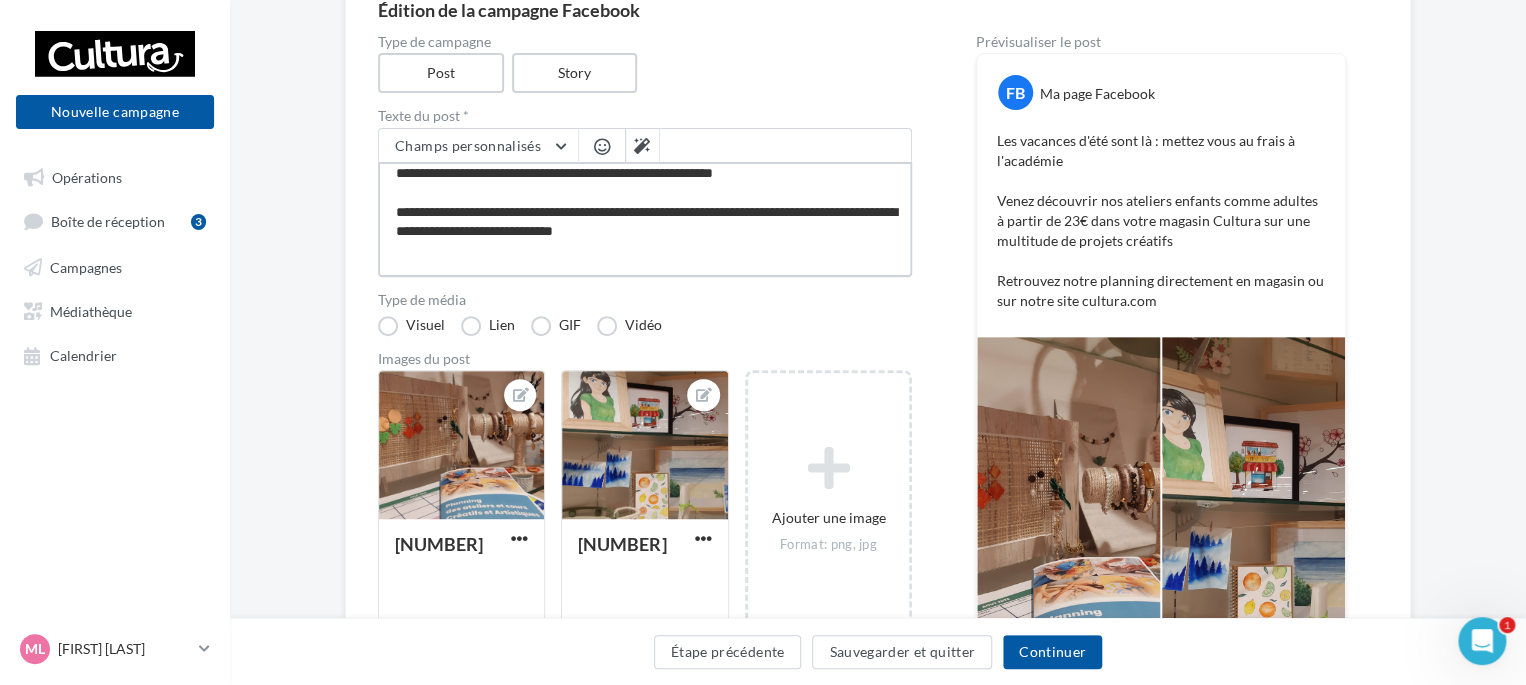 scroll, scrollTop: 10, scrollLeft: 0, axis: vertical 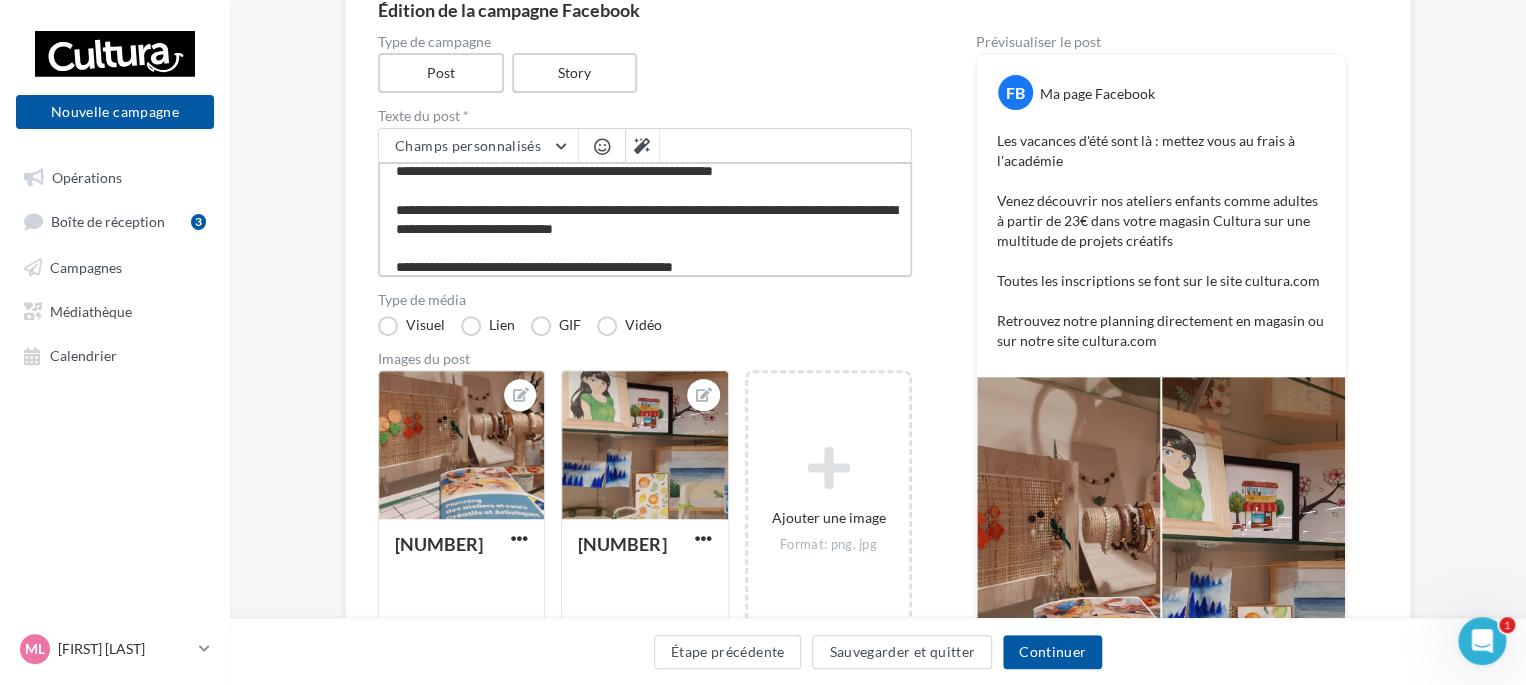 drag, startPoint x: 735, startPoint y: 263, endPoint x: 384, endPoint y: 253, distance: 351.14243 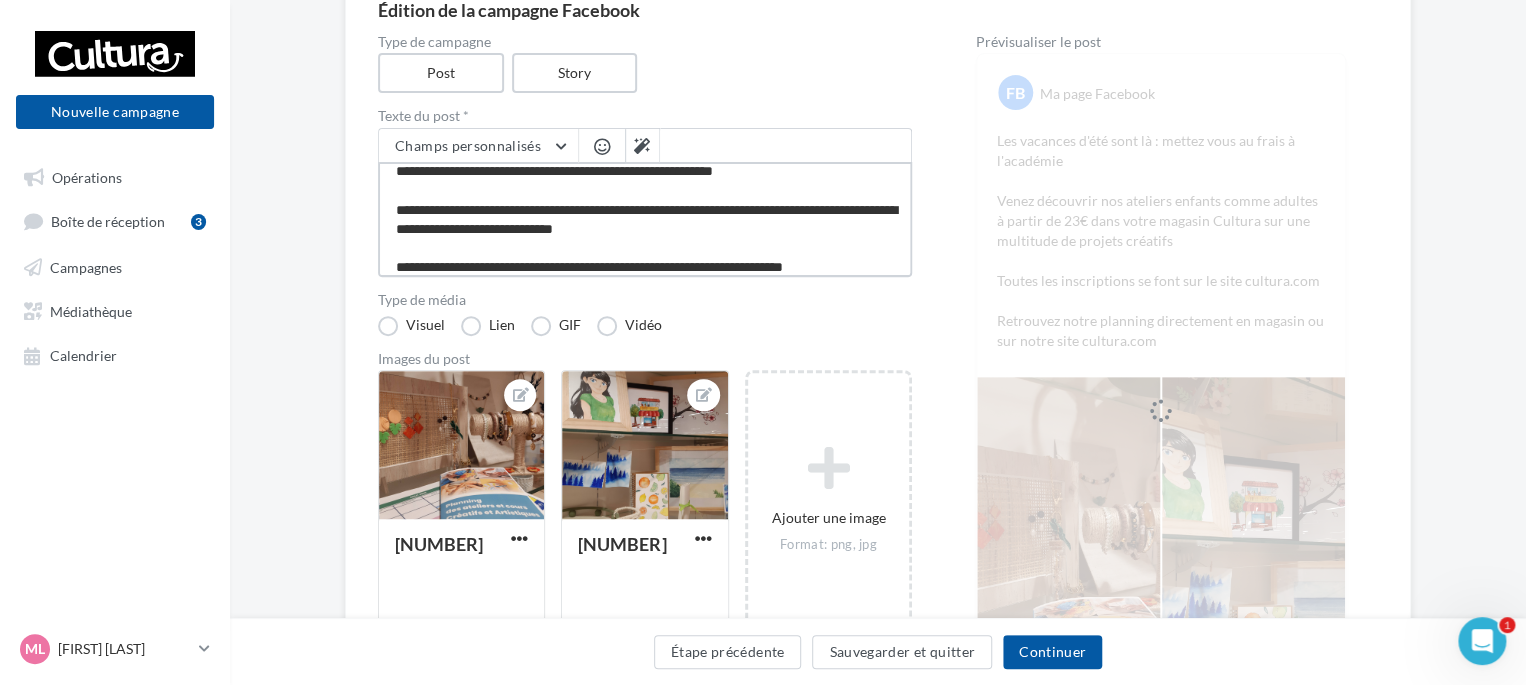 click on "**********" at bounding box center (645, 219) 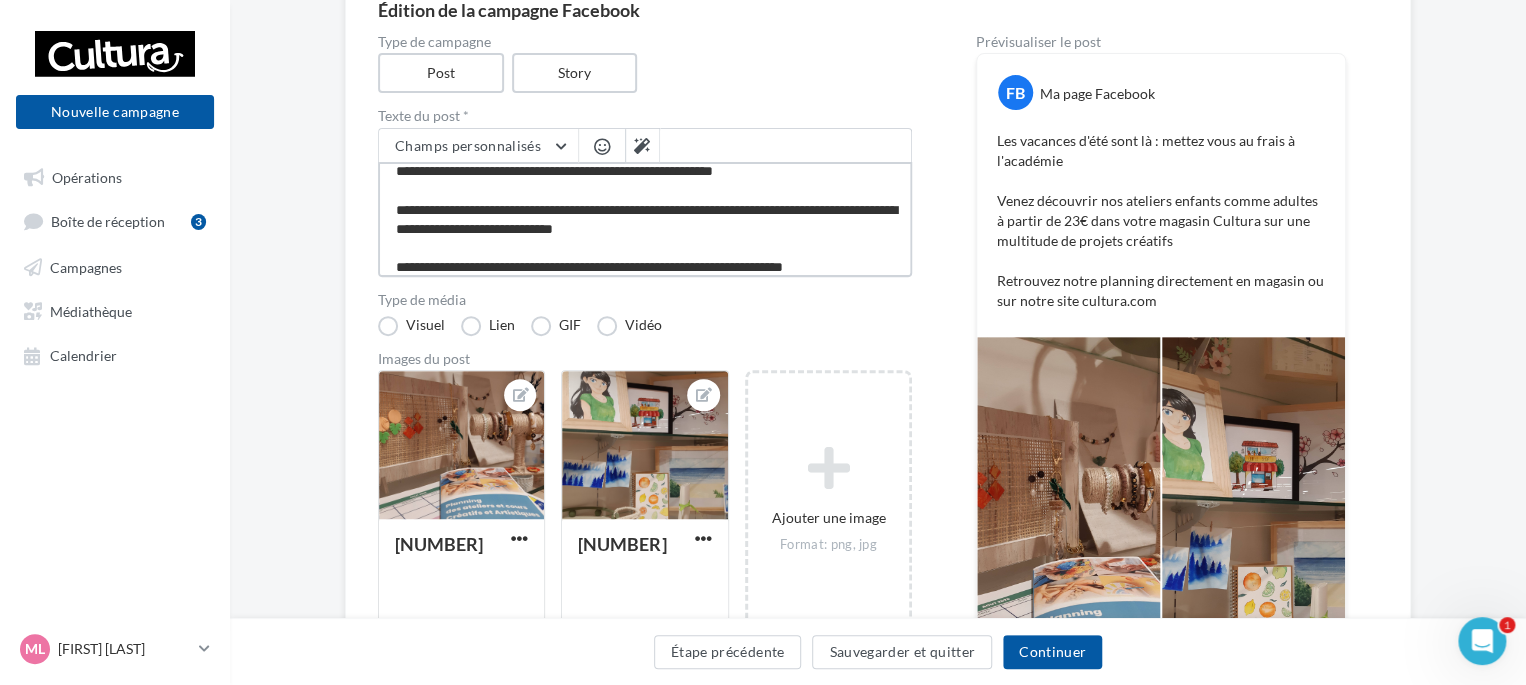 click on "**********" at bounding box center (645, 219) 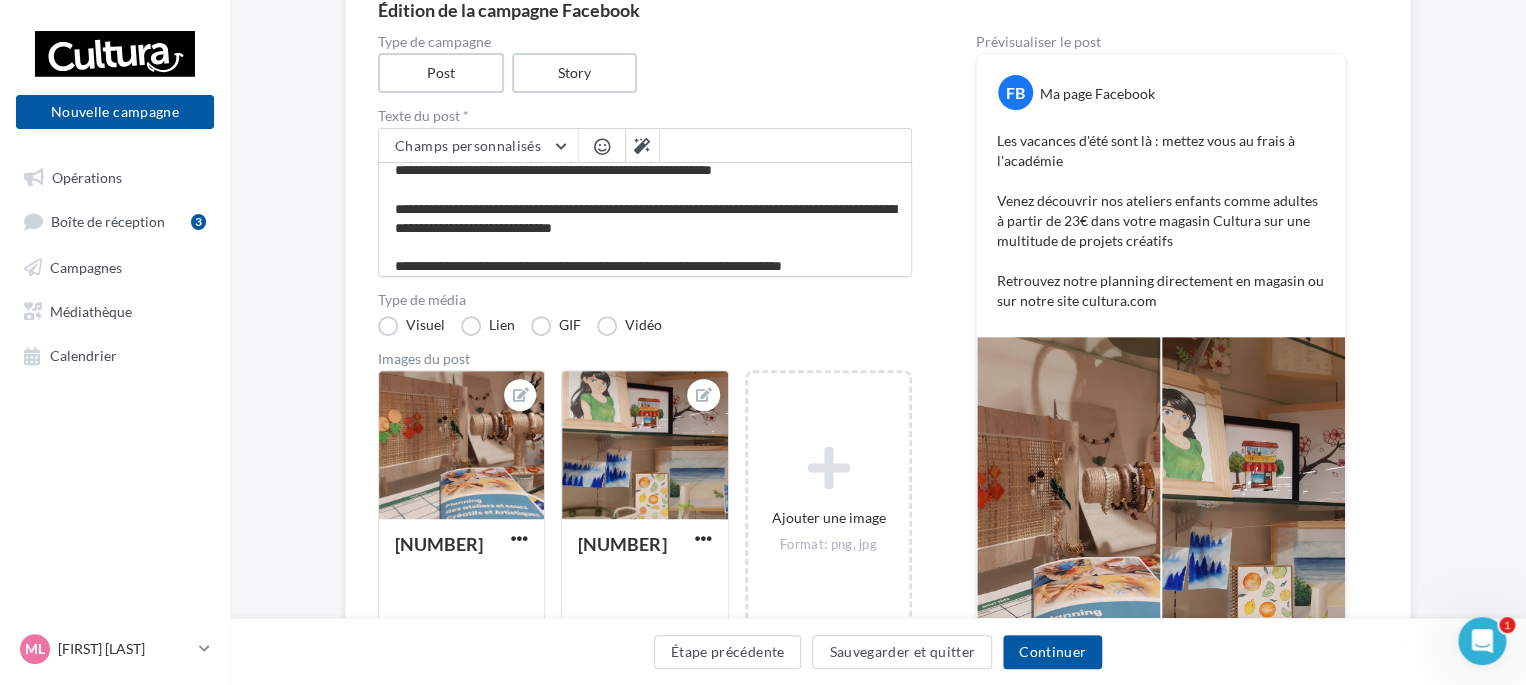 scroll, scrollTop: 9, scrollLeft: 0, axis: vertical 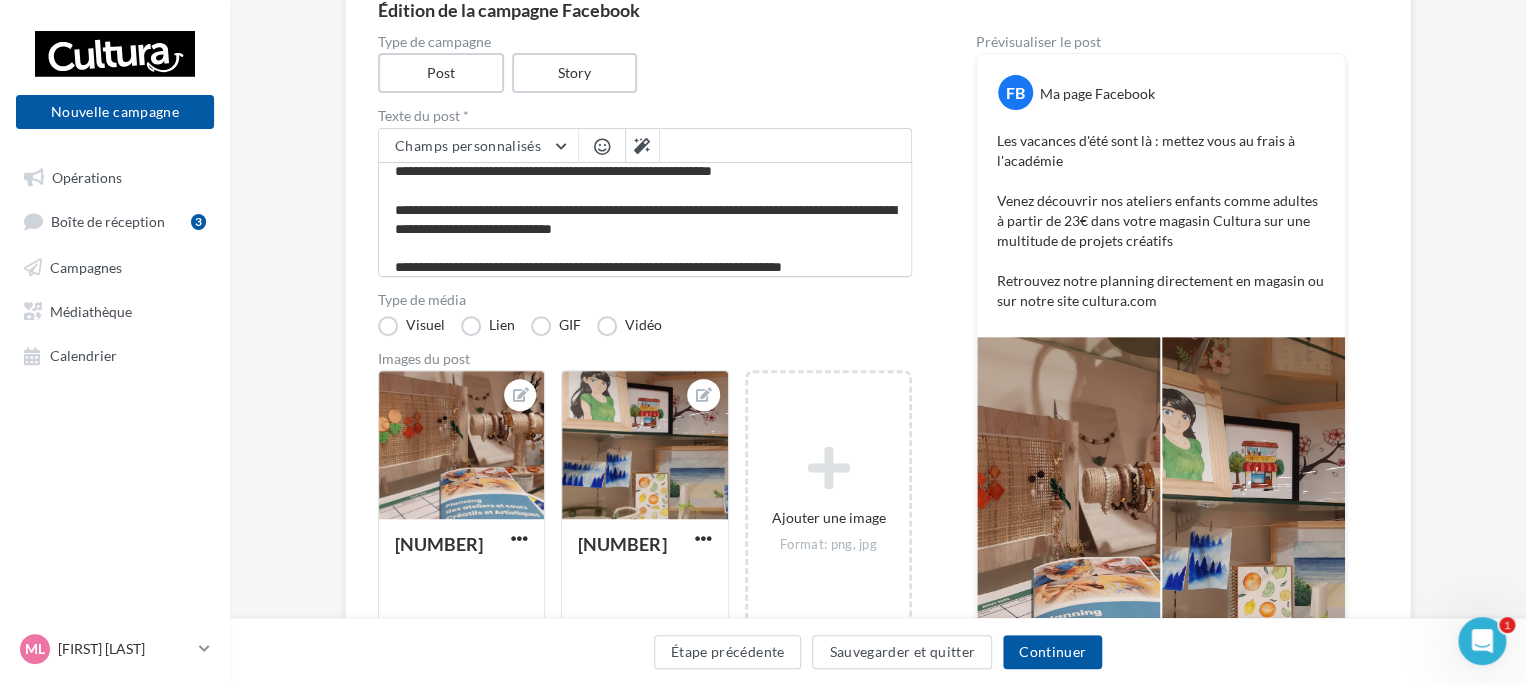click at bounding box center [602, 146] 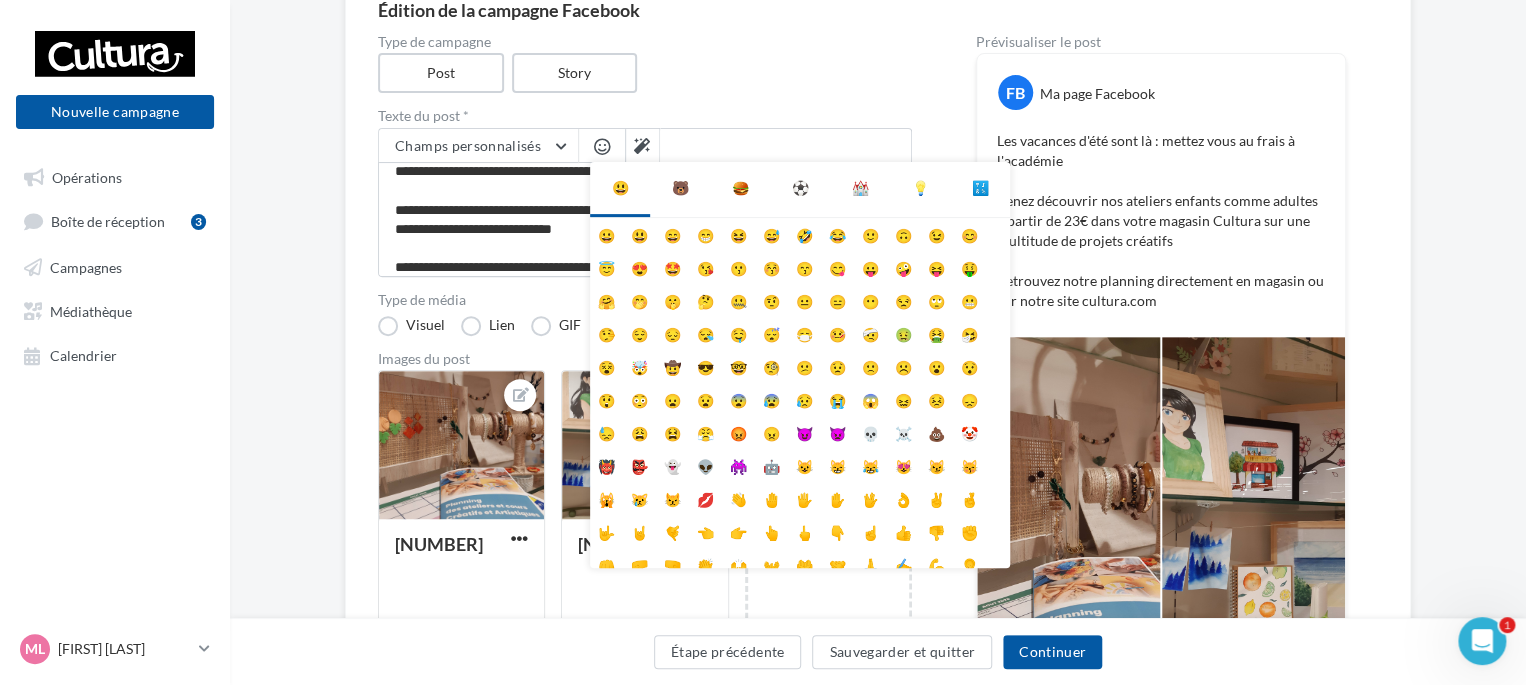 scroll, scrollTop: 78, scrollLeft: 0, axis: vertical 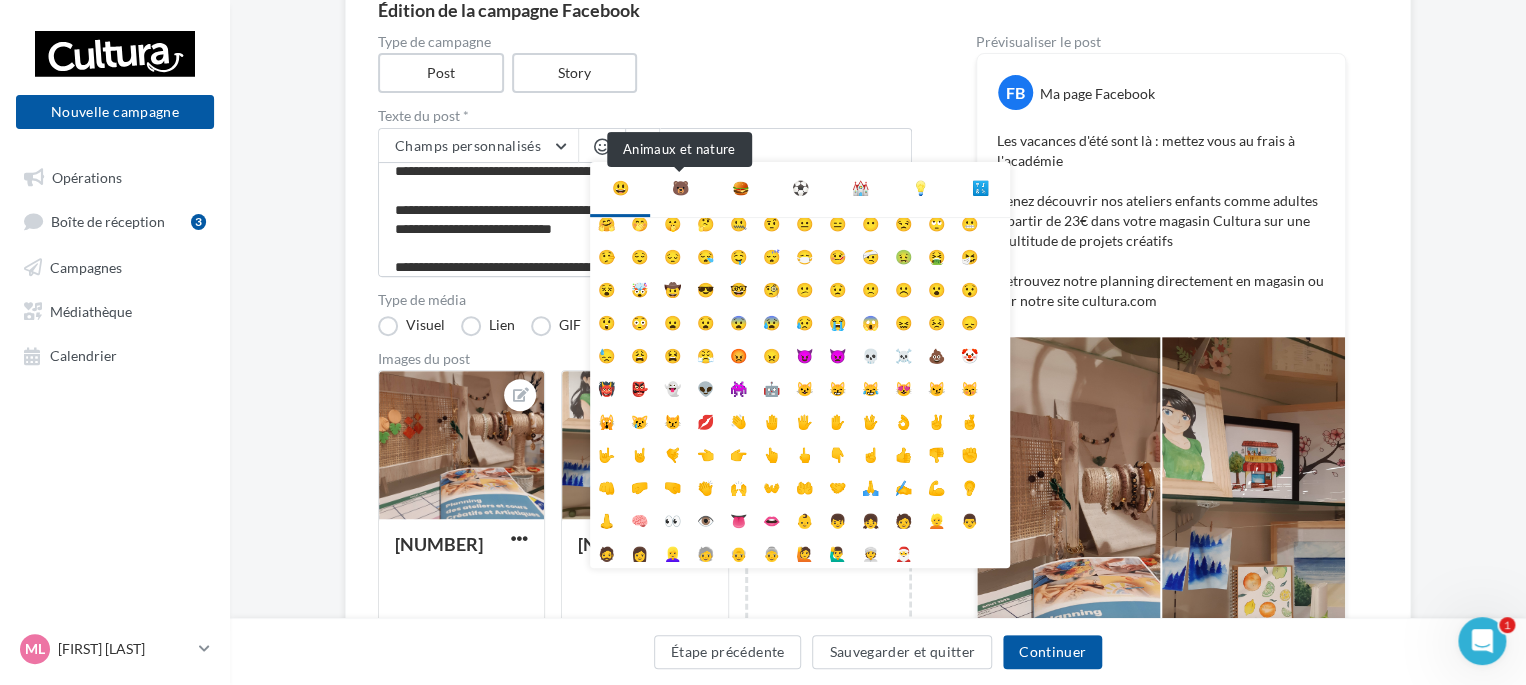 click on "🐻" at bounding box center [680, 188] 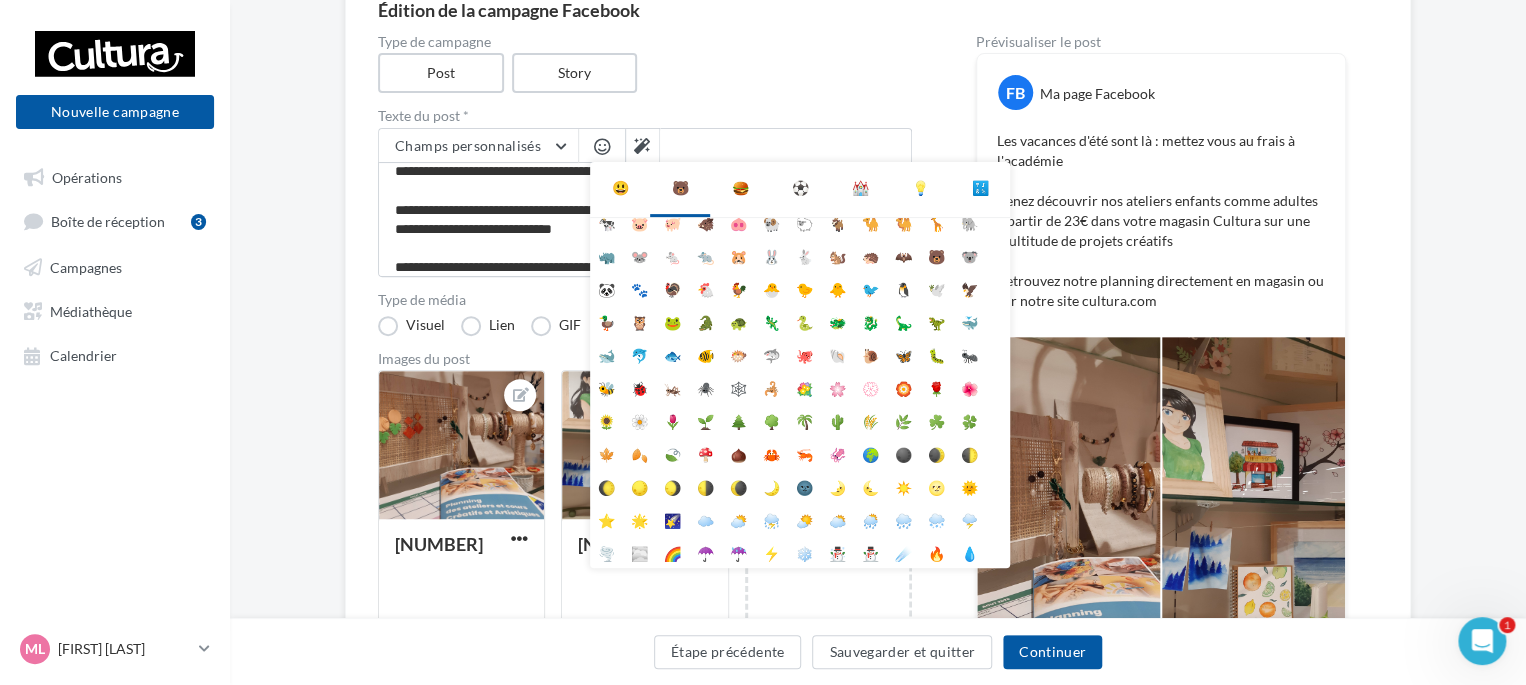 scroll, scrollTop: 112, scrollLeft: 0, axis: vertical 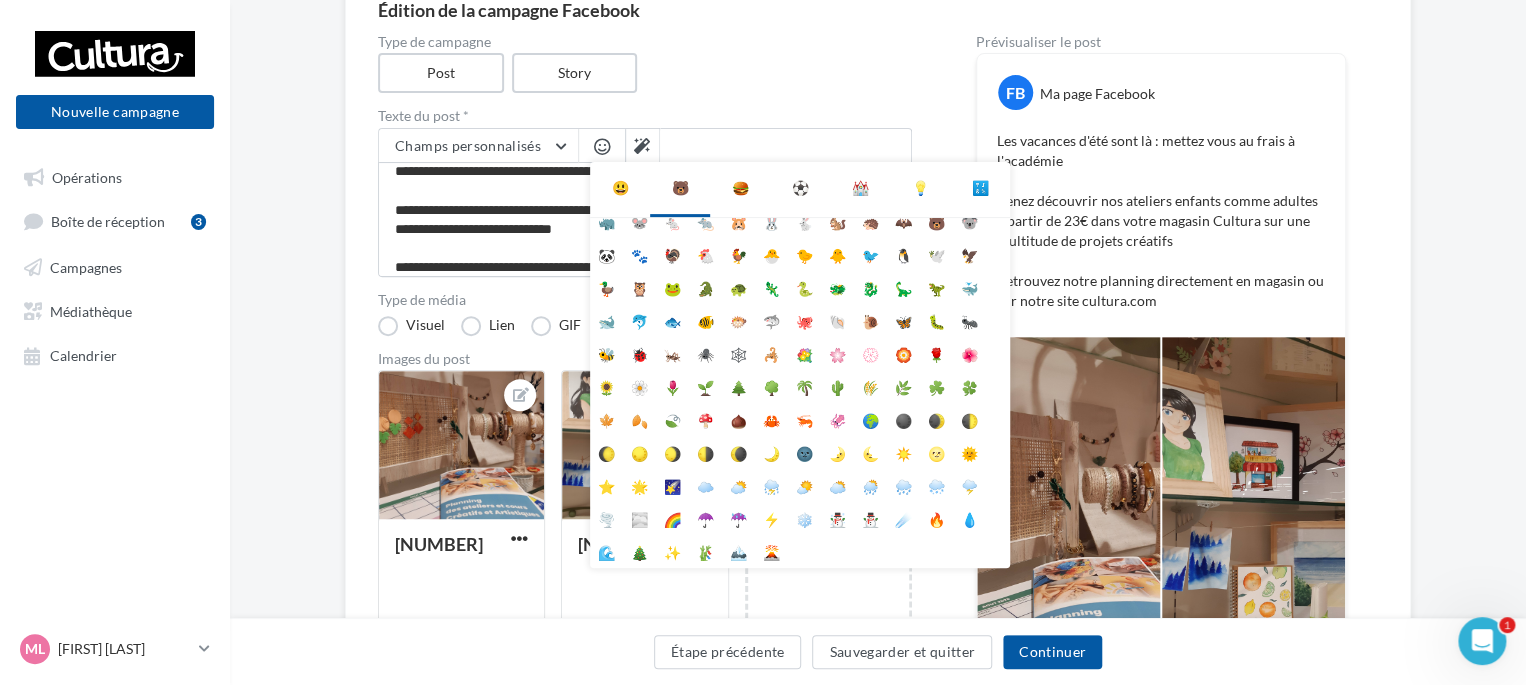 click on "Type de campagne
Post
Story" at bounding box center [645, 64] 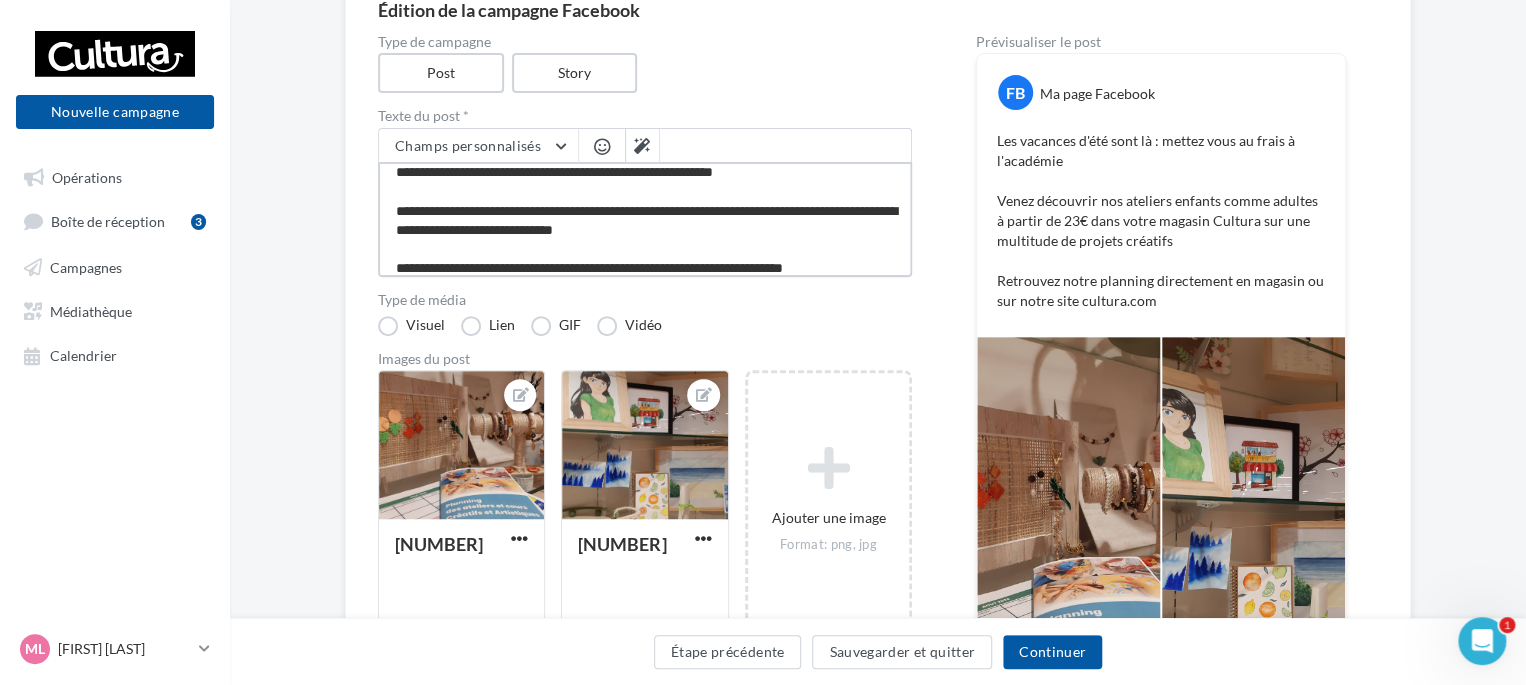 scroll, scrollTop: 10, scrollLeft: 0, axis: vertical 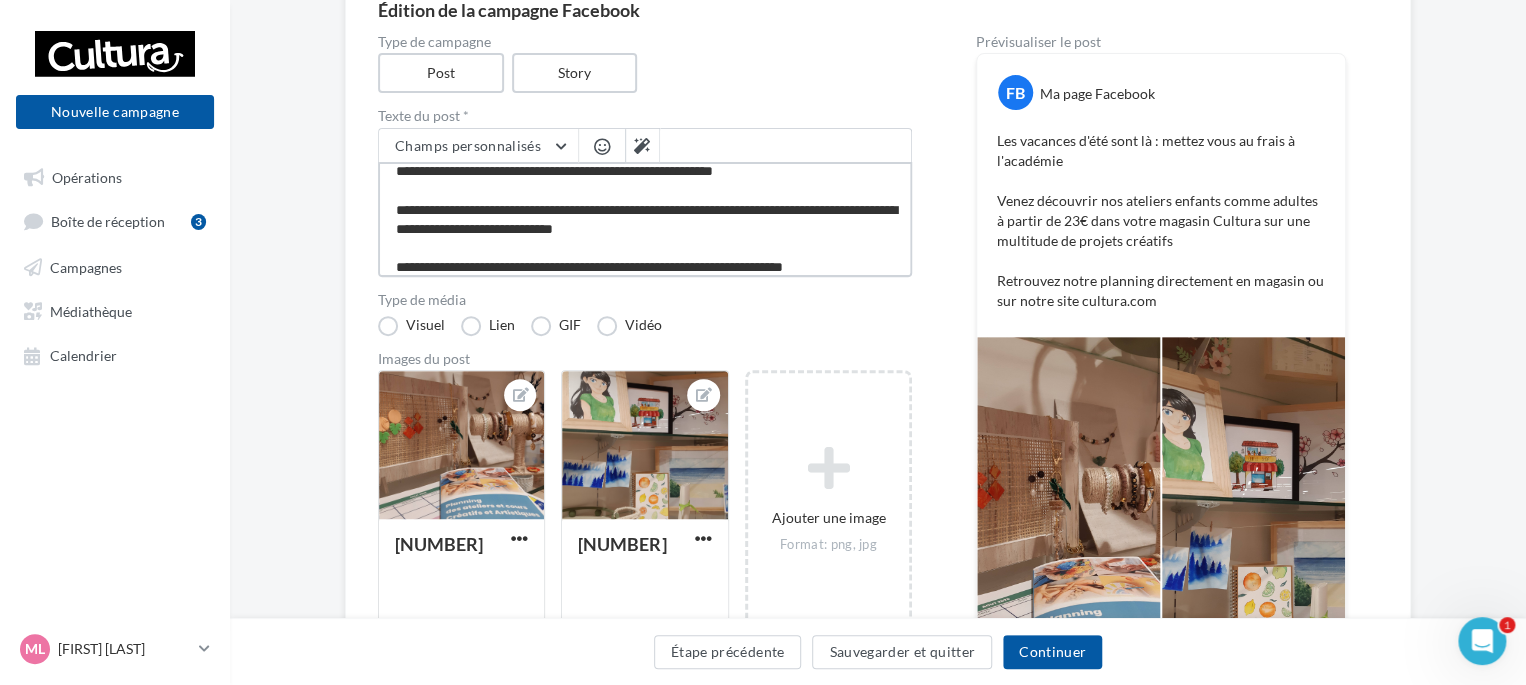 click on "**********" at bounding box center (645, 219) 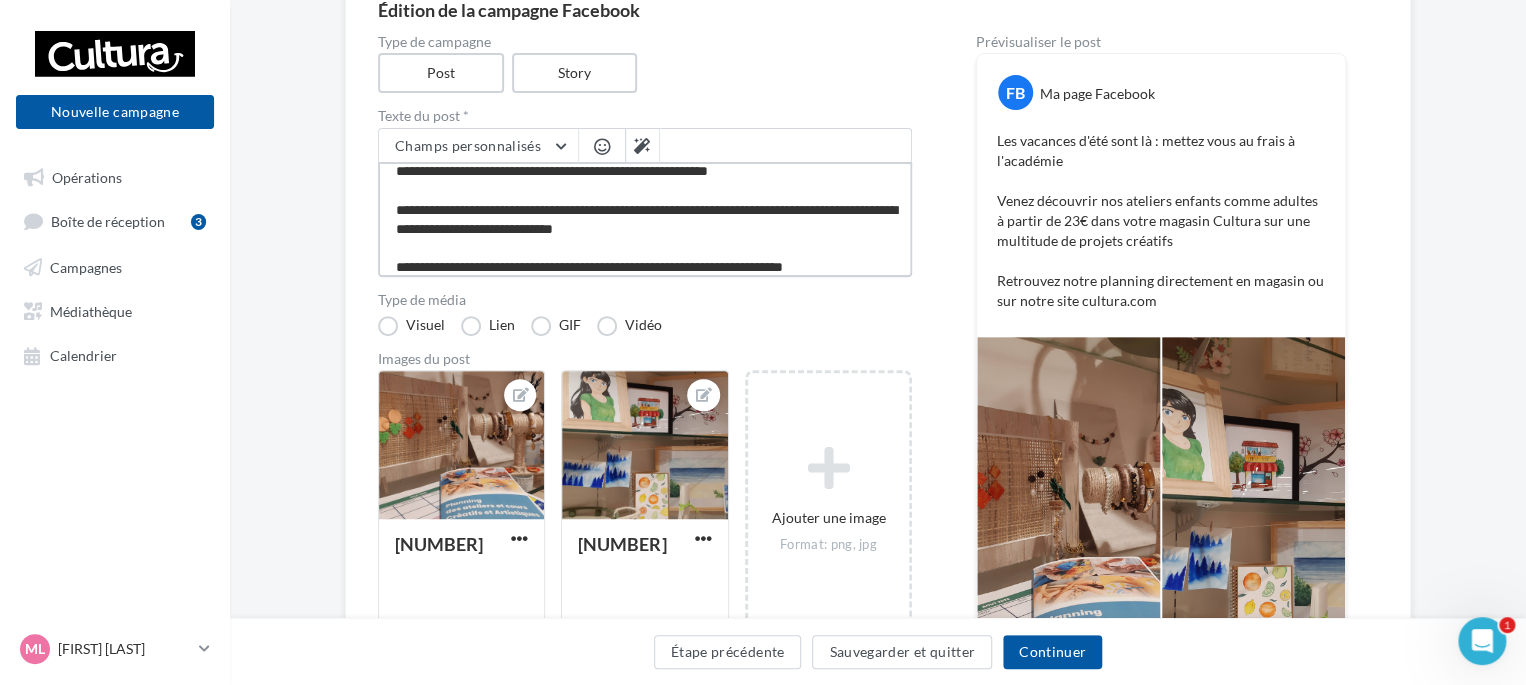 scroll, scrollTop: 8, scrollLeft: 0, axis: vertical 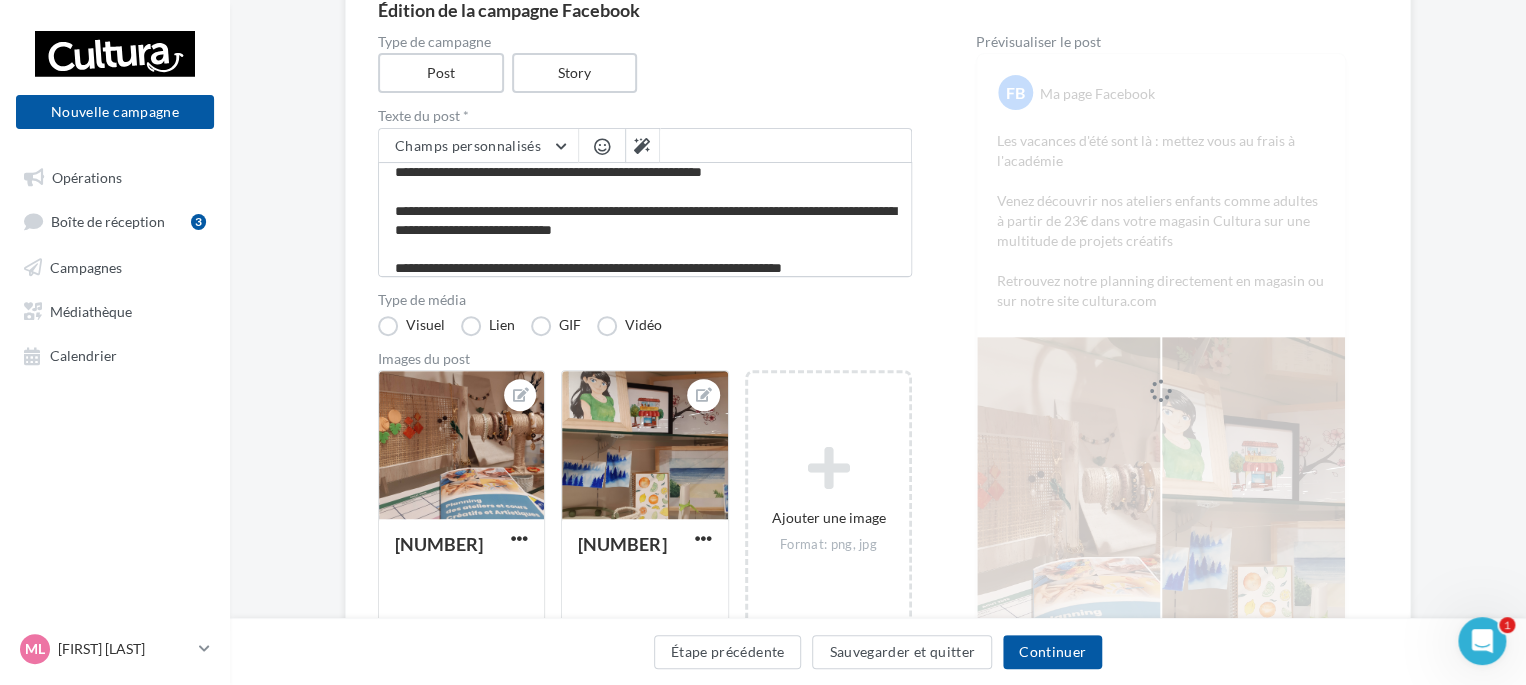 click at bounding box center (602, 146) 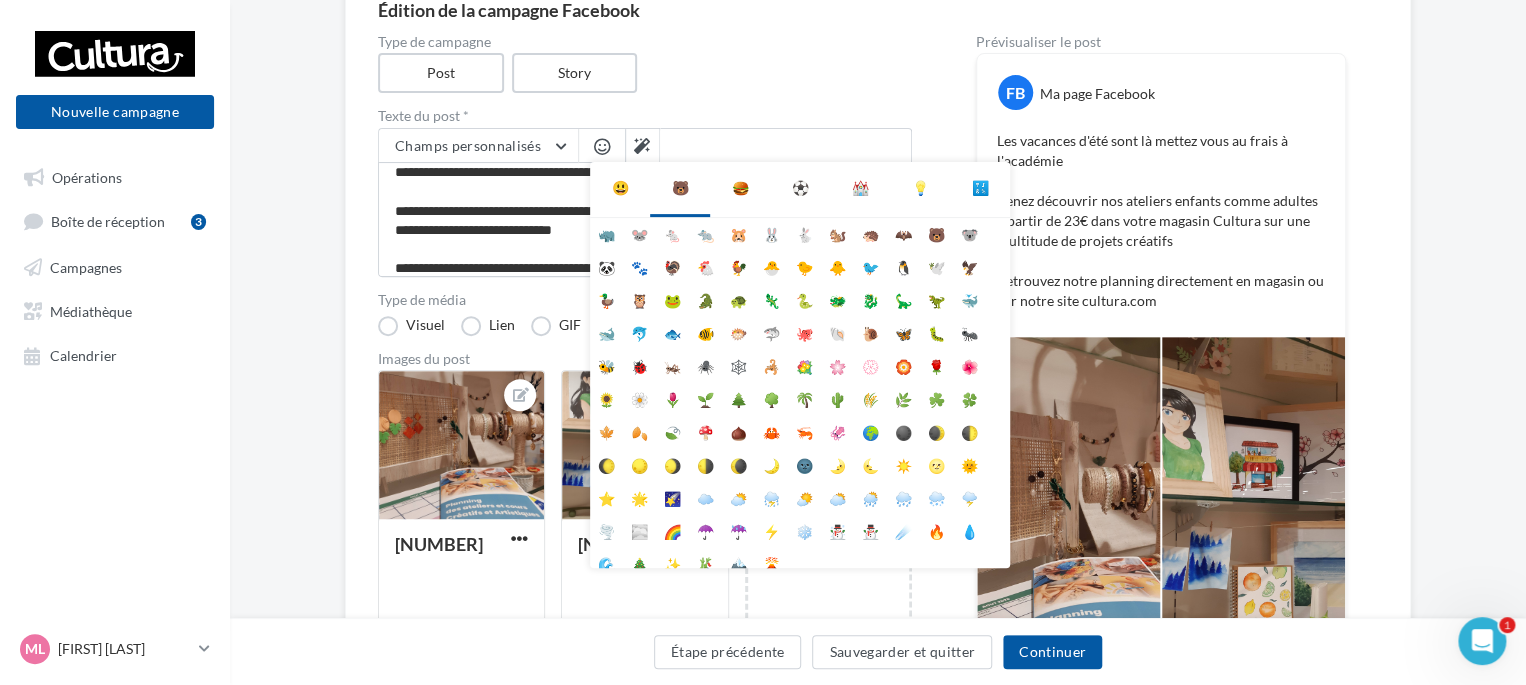 scroll, scrollTop: 103, scrollLeft: 0, axis: vertical 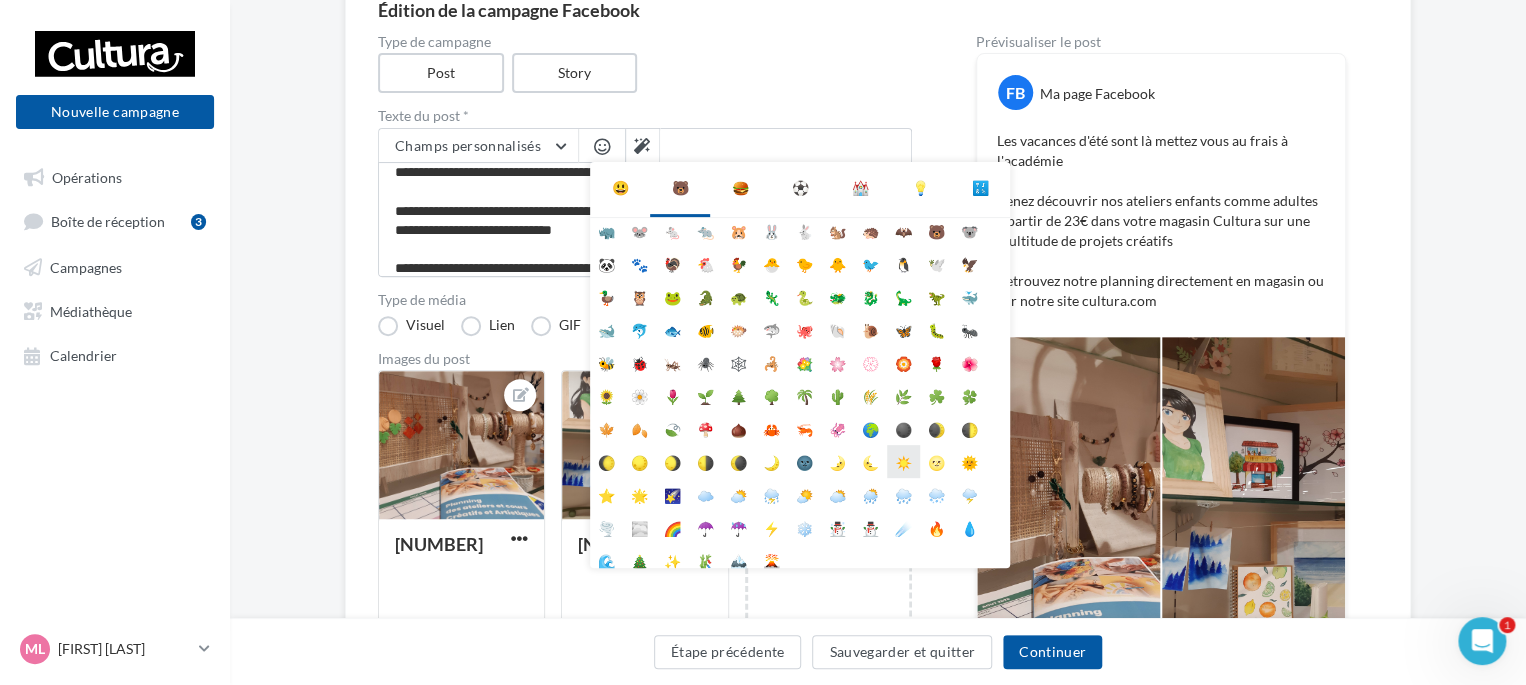 click on "☀️" at bounding box center [903, 461] 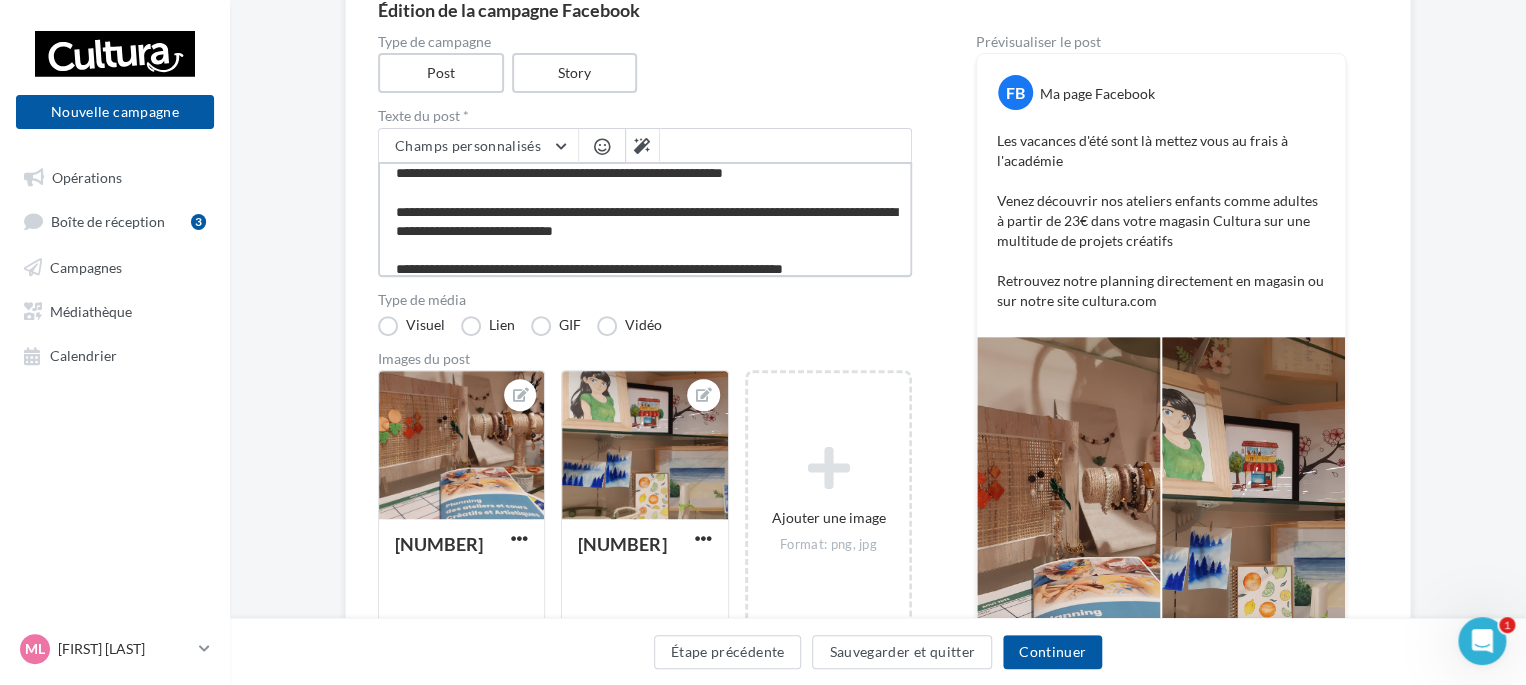 scroll, scrollTop: 8, scrollLeft: 0, axis: vertical 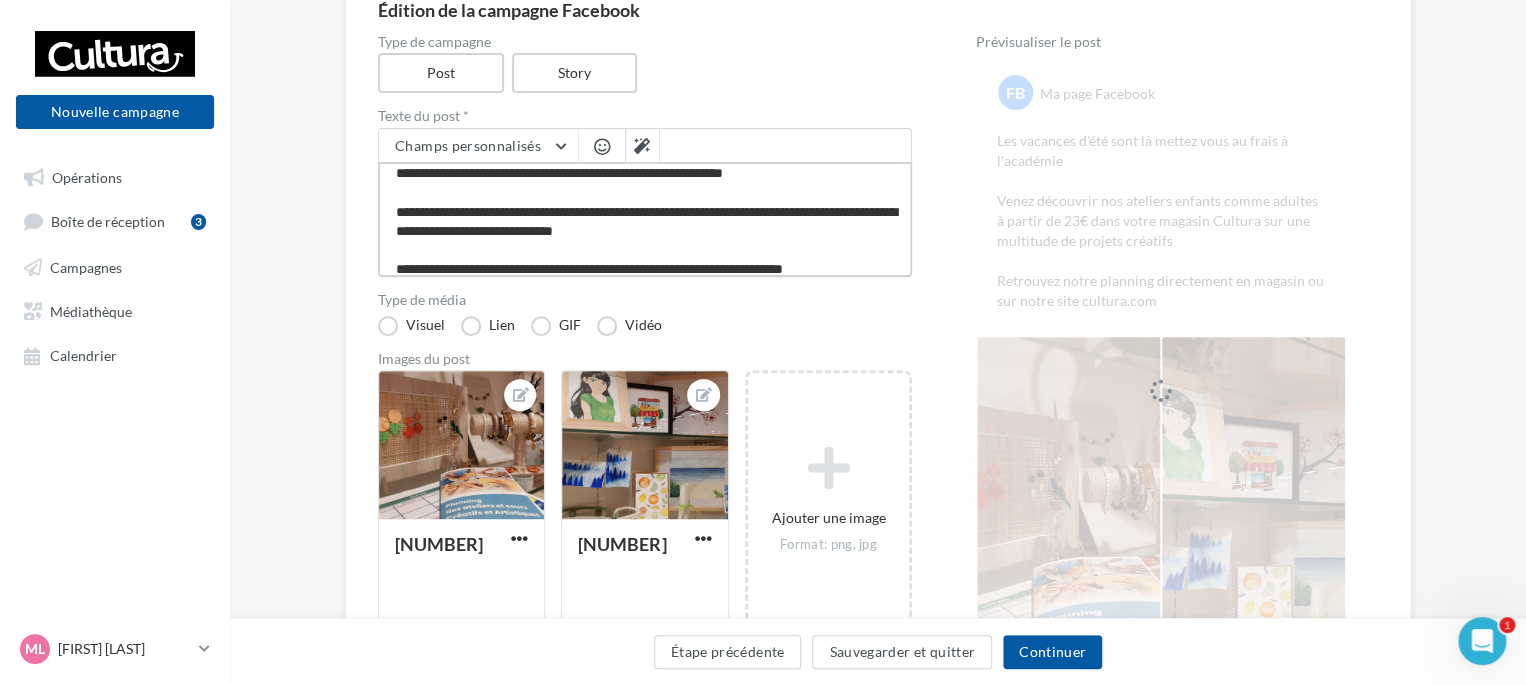 click on "**********" at bounding box center [645, 219] 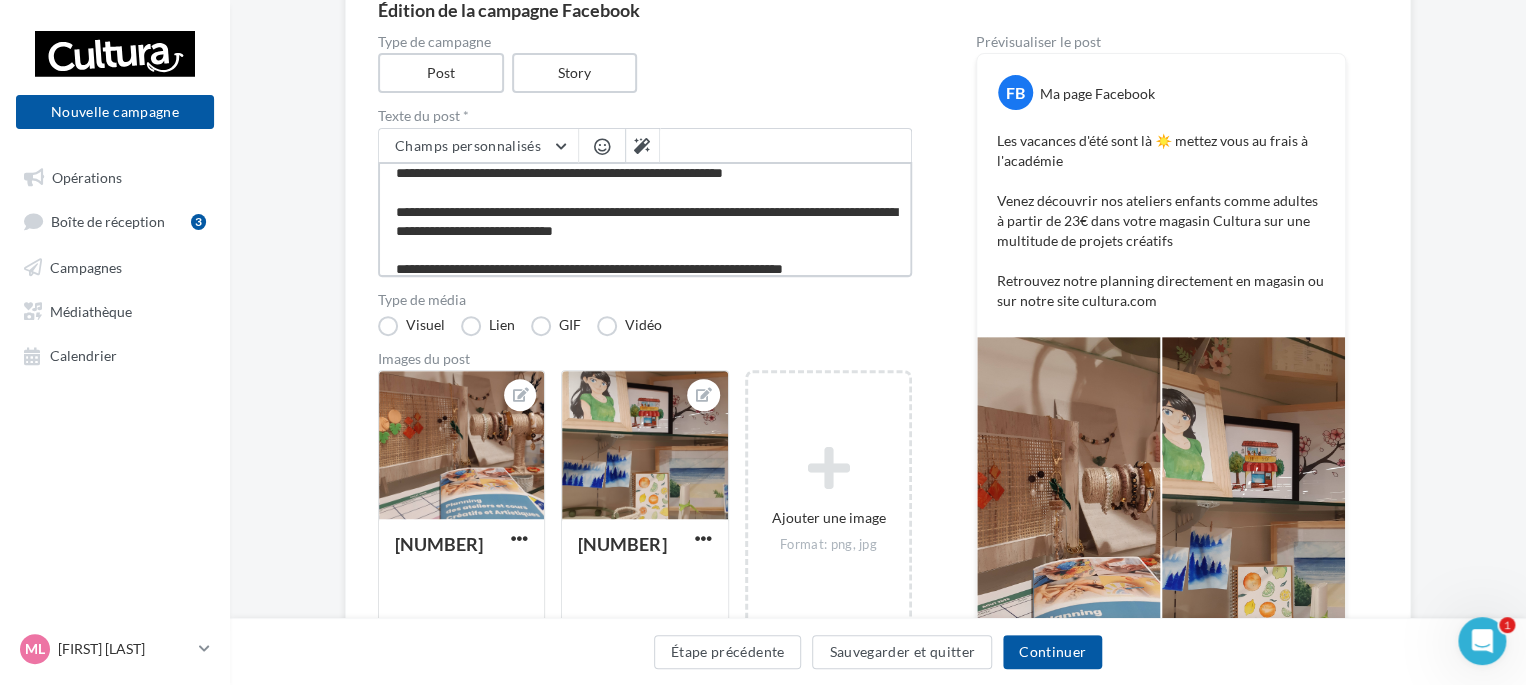 click on "**********" at bounding box center (645, 219) 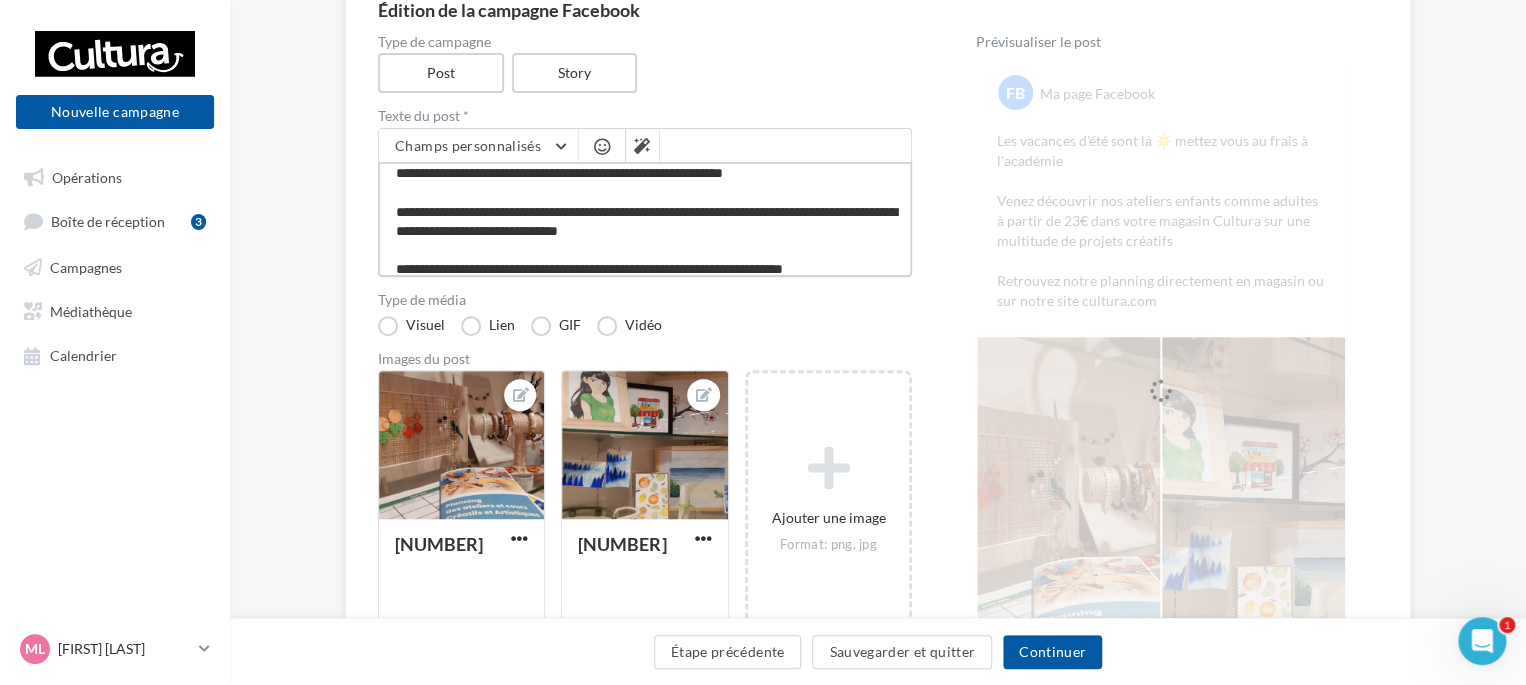 scroll, scrollTop: 19, scrollLeft: 0, axis: vertical 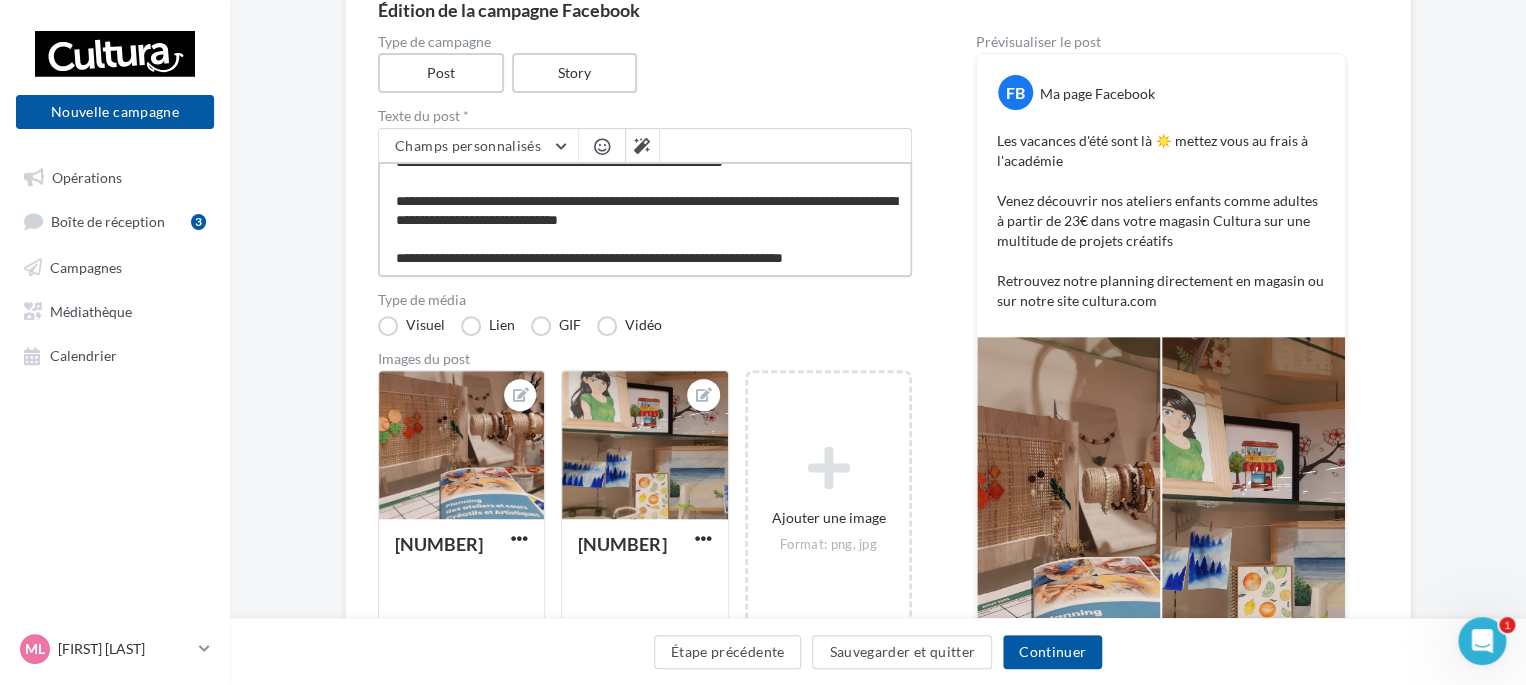 click on "**********" at bounding box center [645, 219] 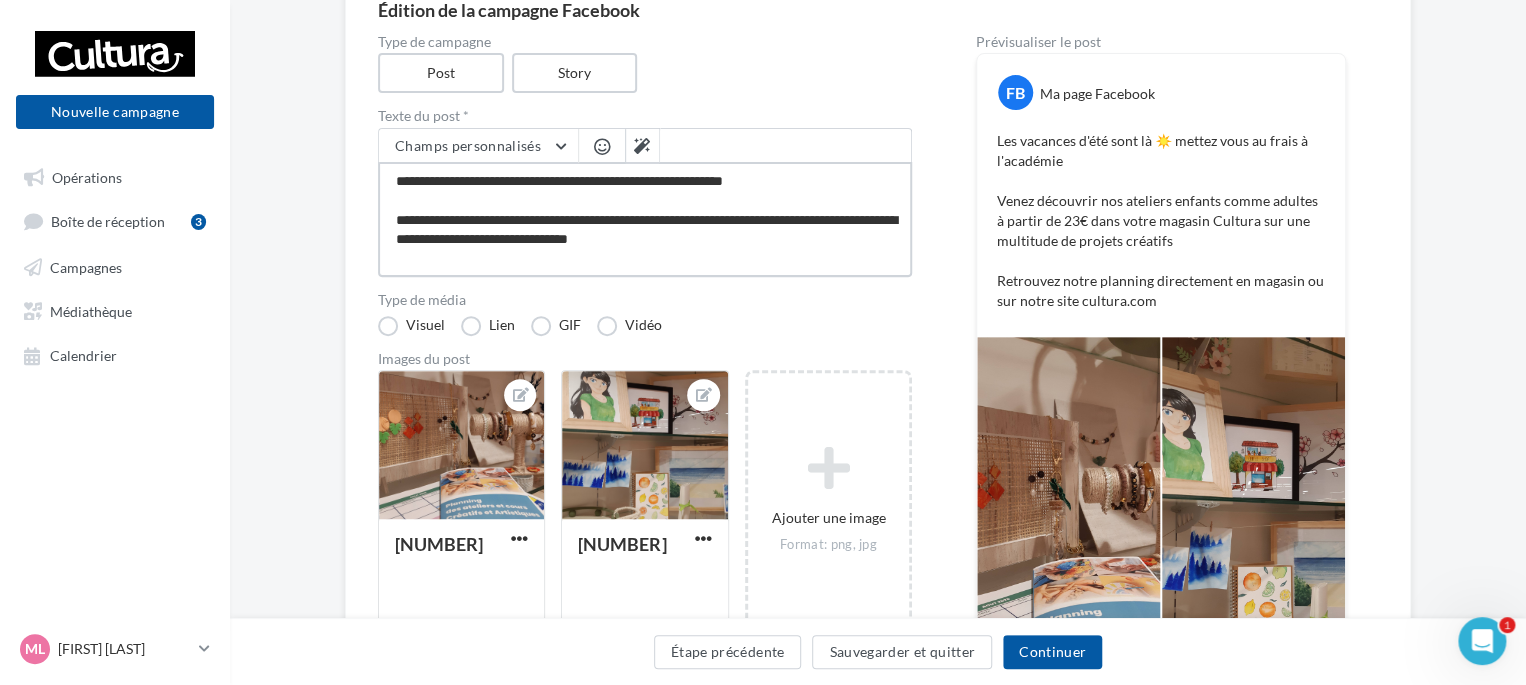 scroll, scrollTop: 10, scrollLeft: 0, axis: vertical 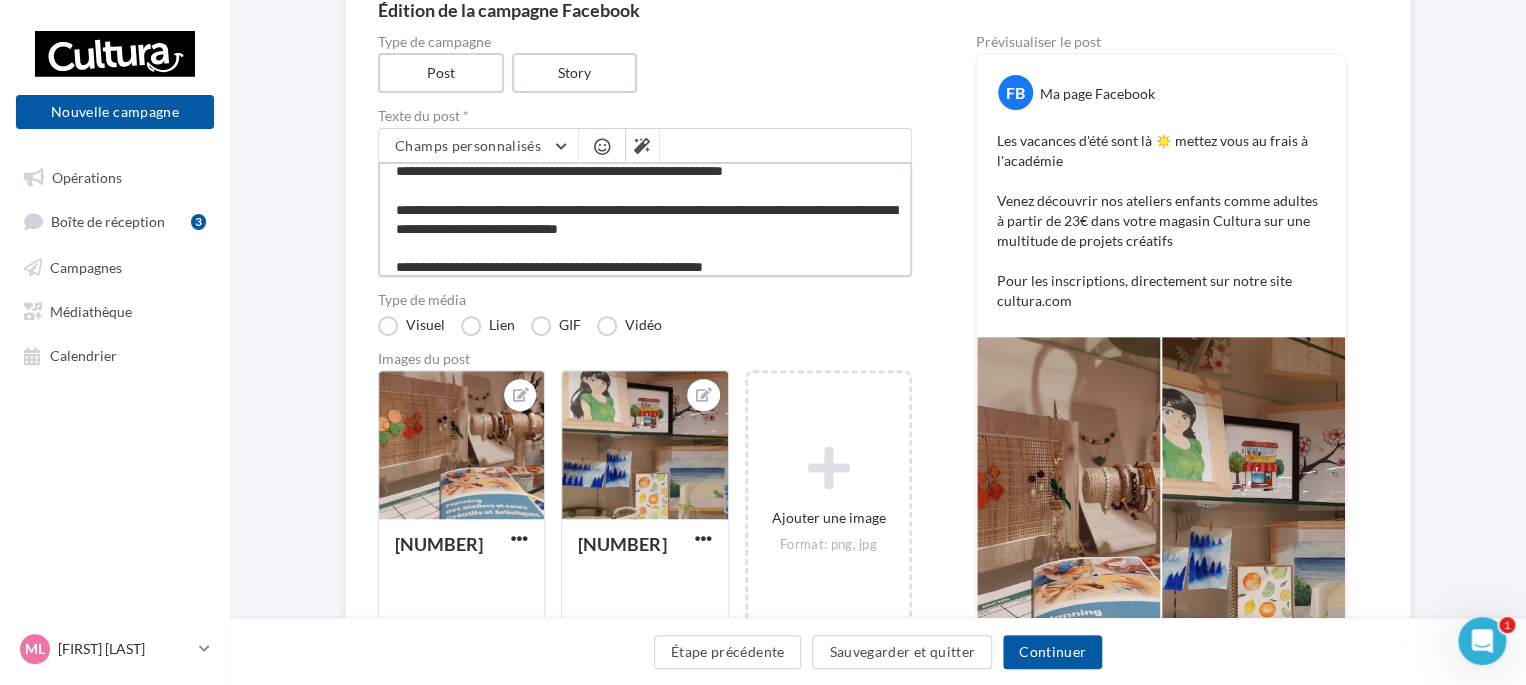 click on "**********" at bounding box center (645, 219) 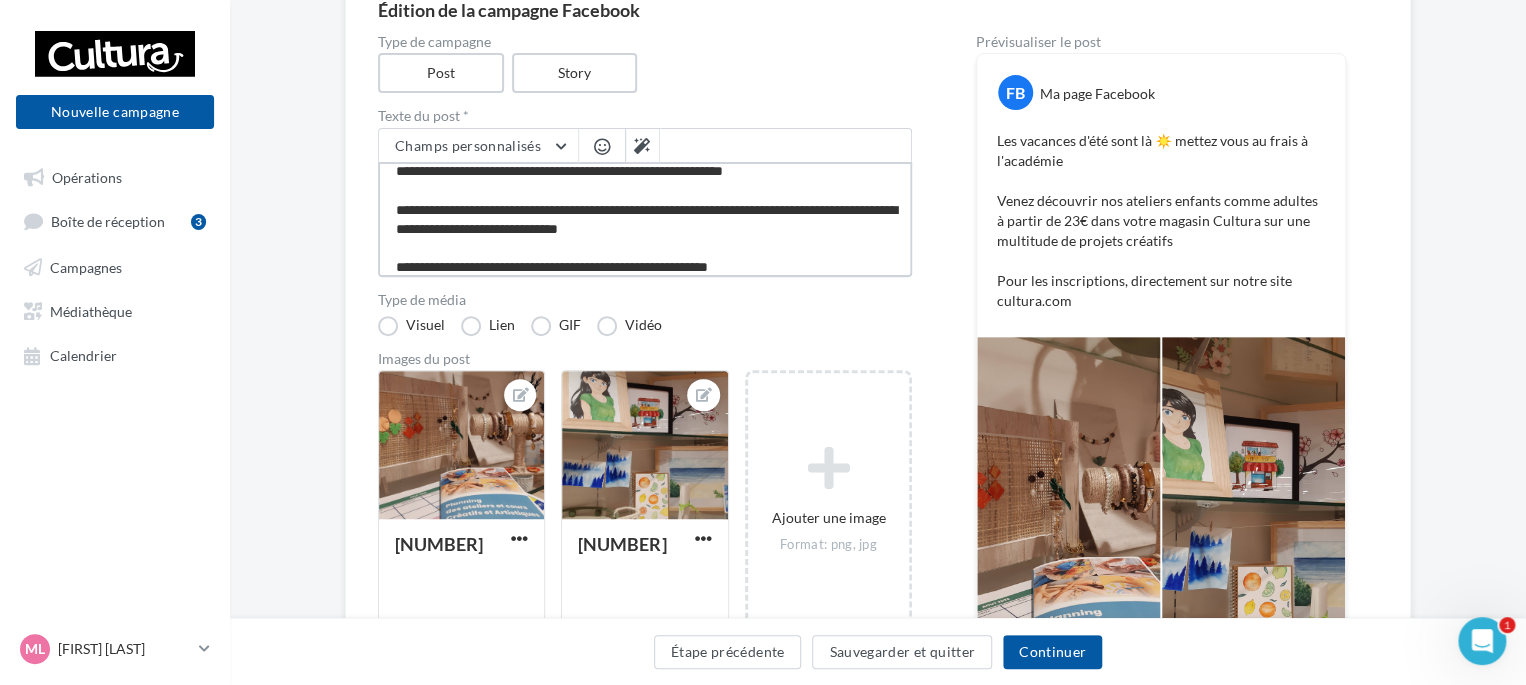 click on "**********" at bounding box center [645, 219] 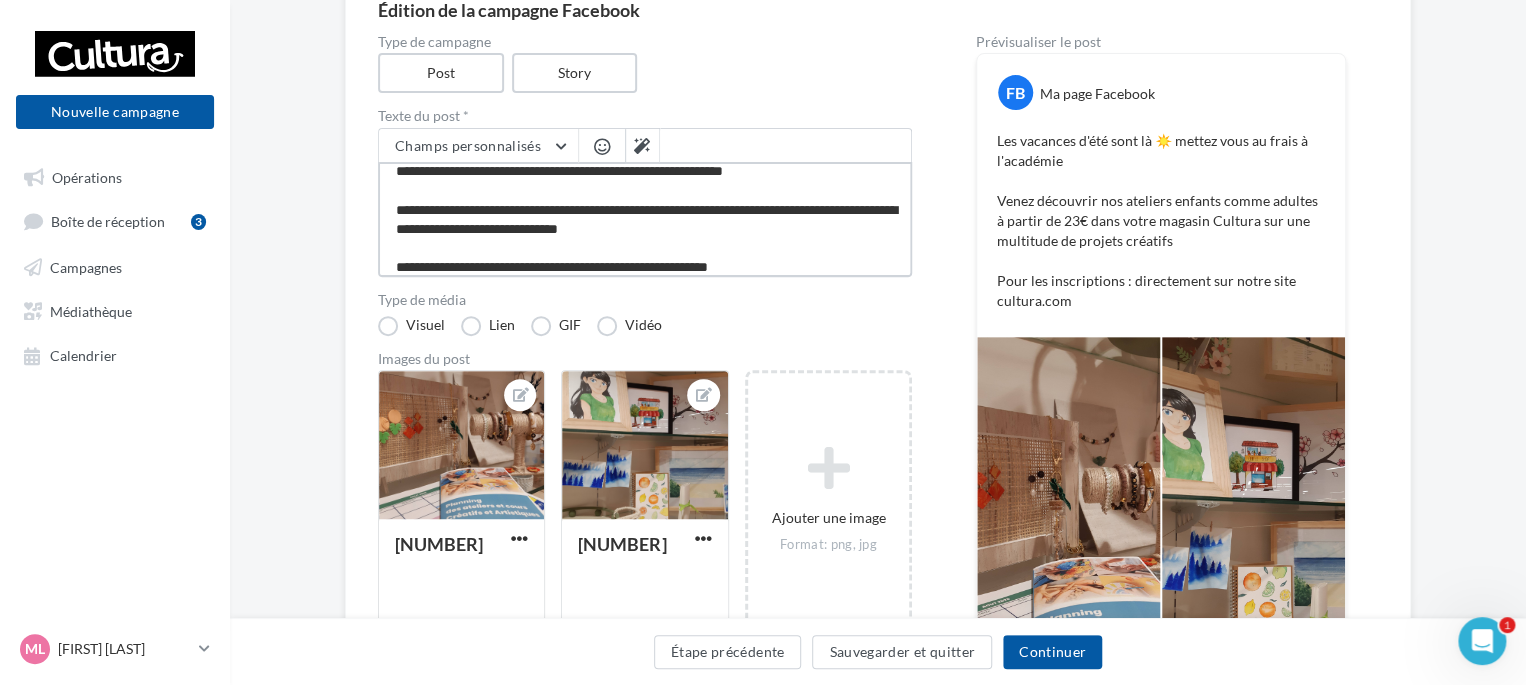 click on "**********" at bounding box center [645, 219] 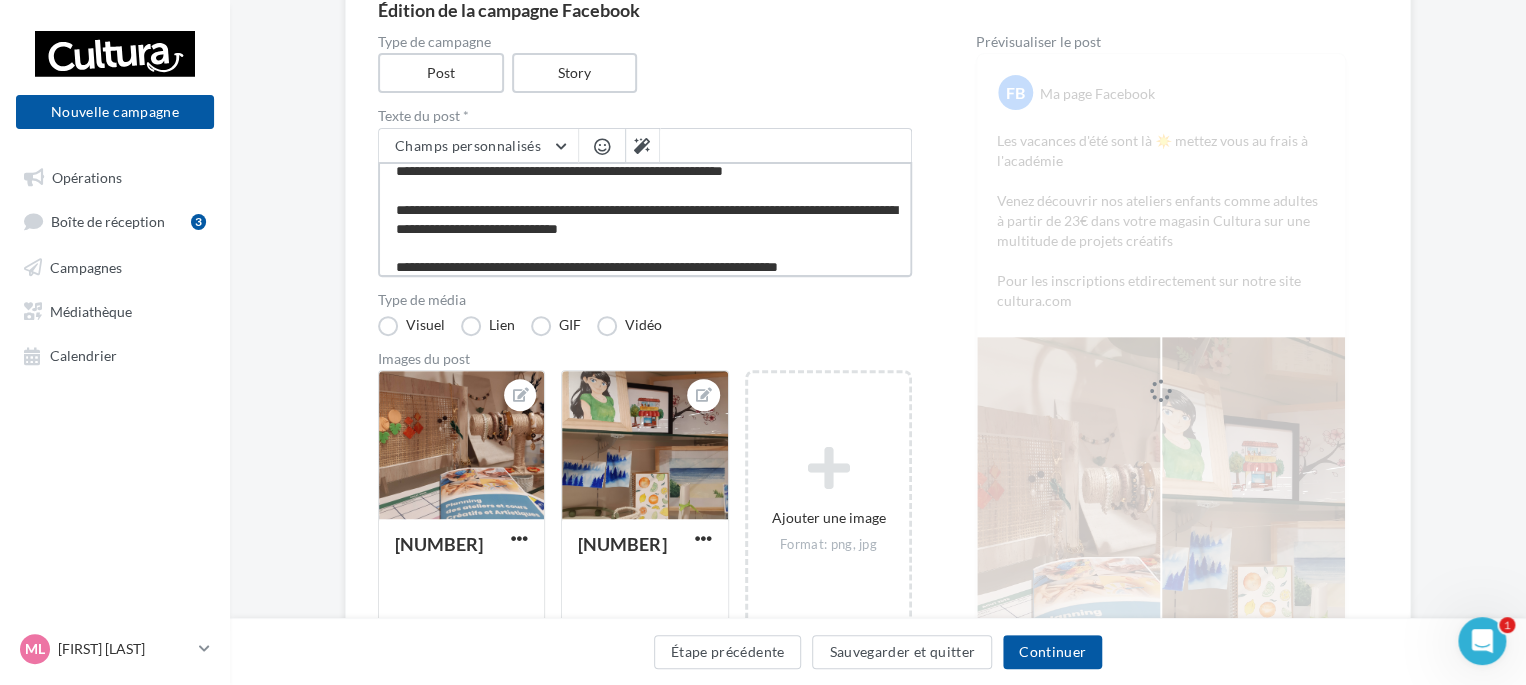 click on "**********" at bounding box center [645, 219] 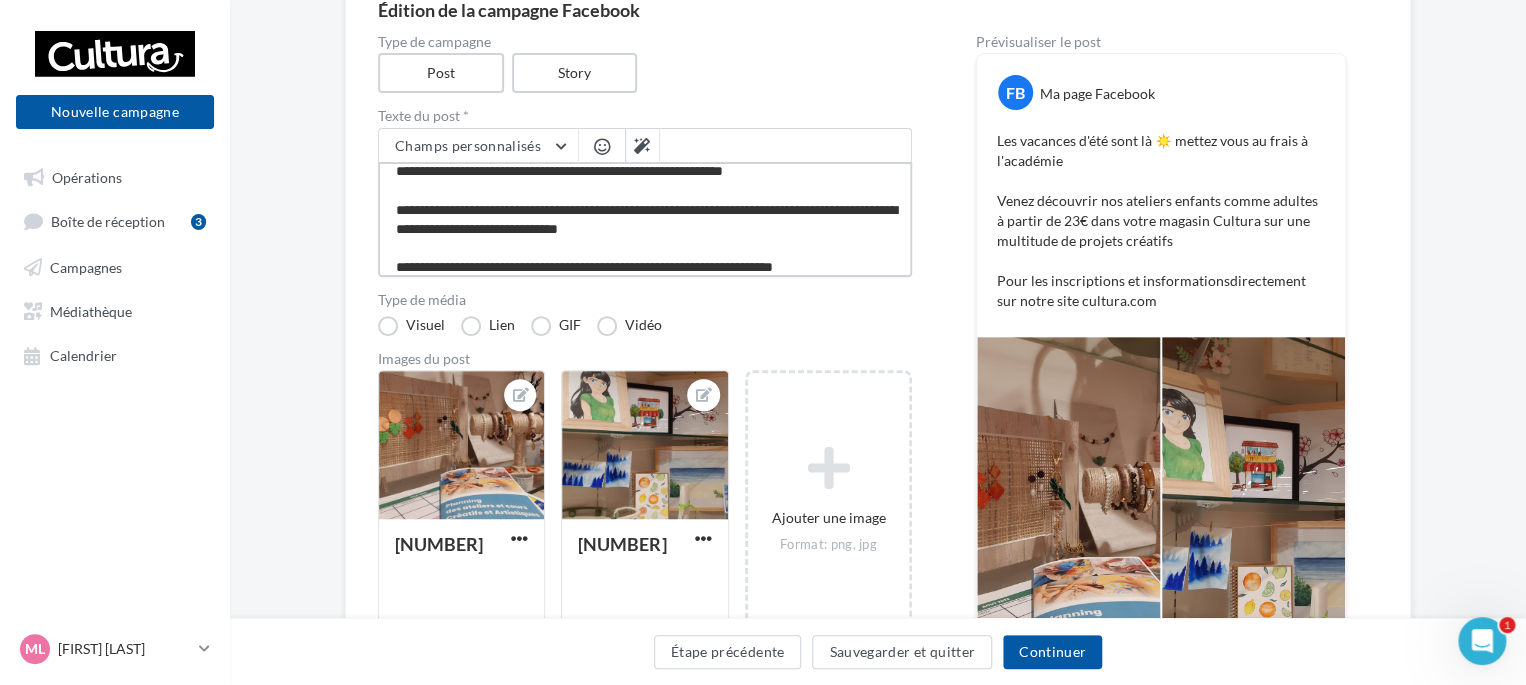 click on "**********" at bounding box center [645, 219] 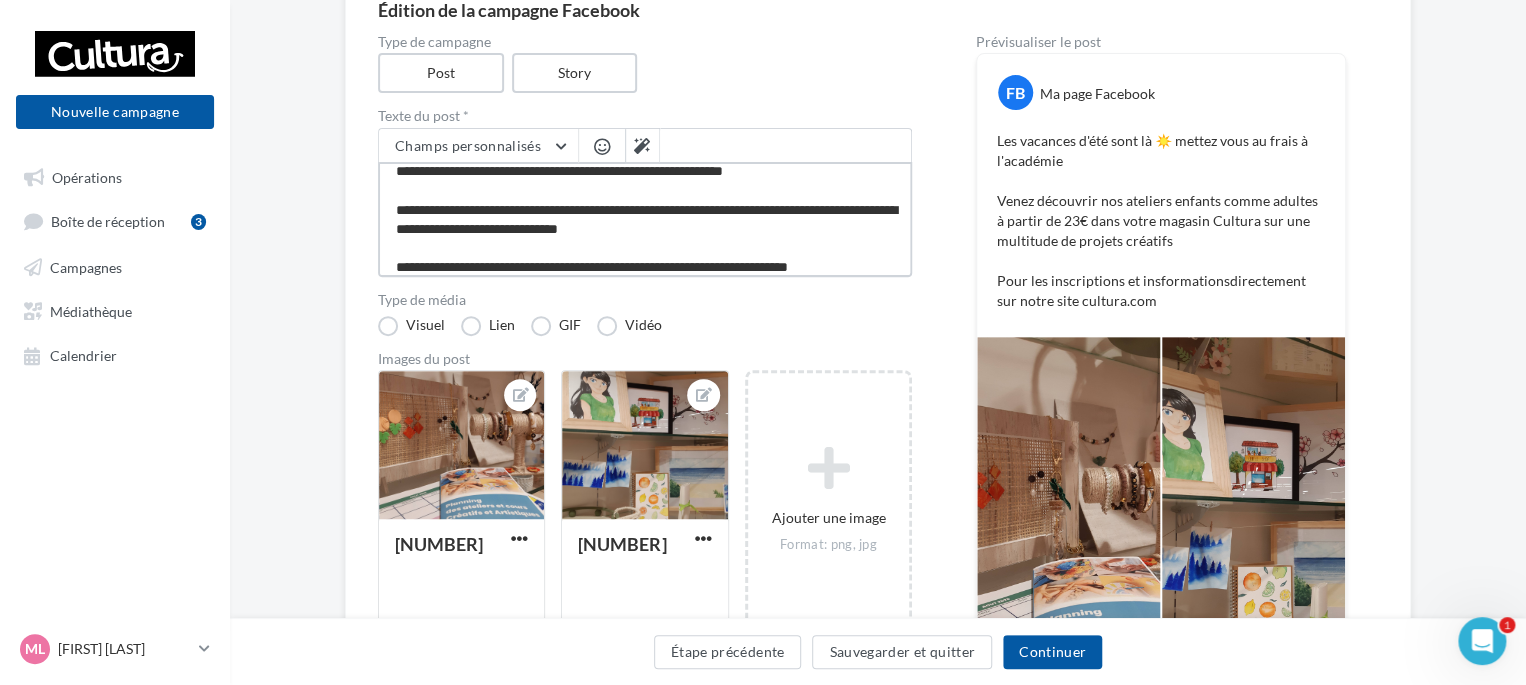 click on "**********" at bounding box center (645, 219) 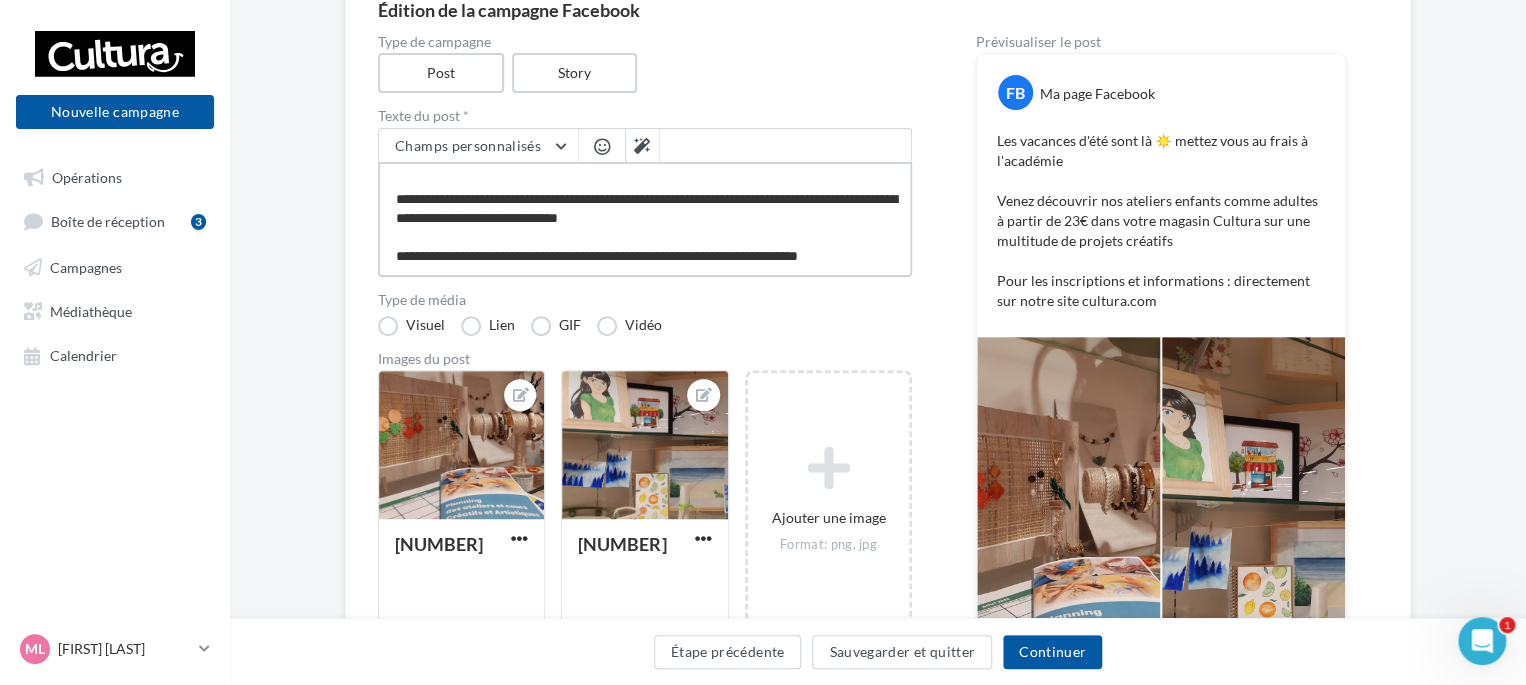 scroll, scrollTop: 48, scrollLeft: 0, axis: vertical 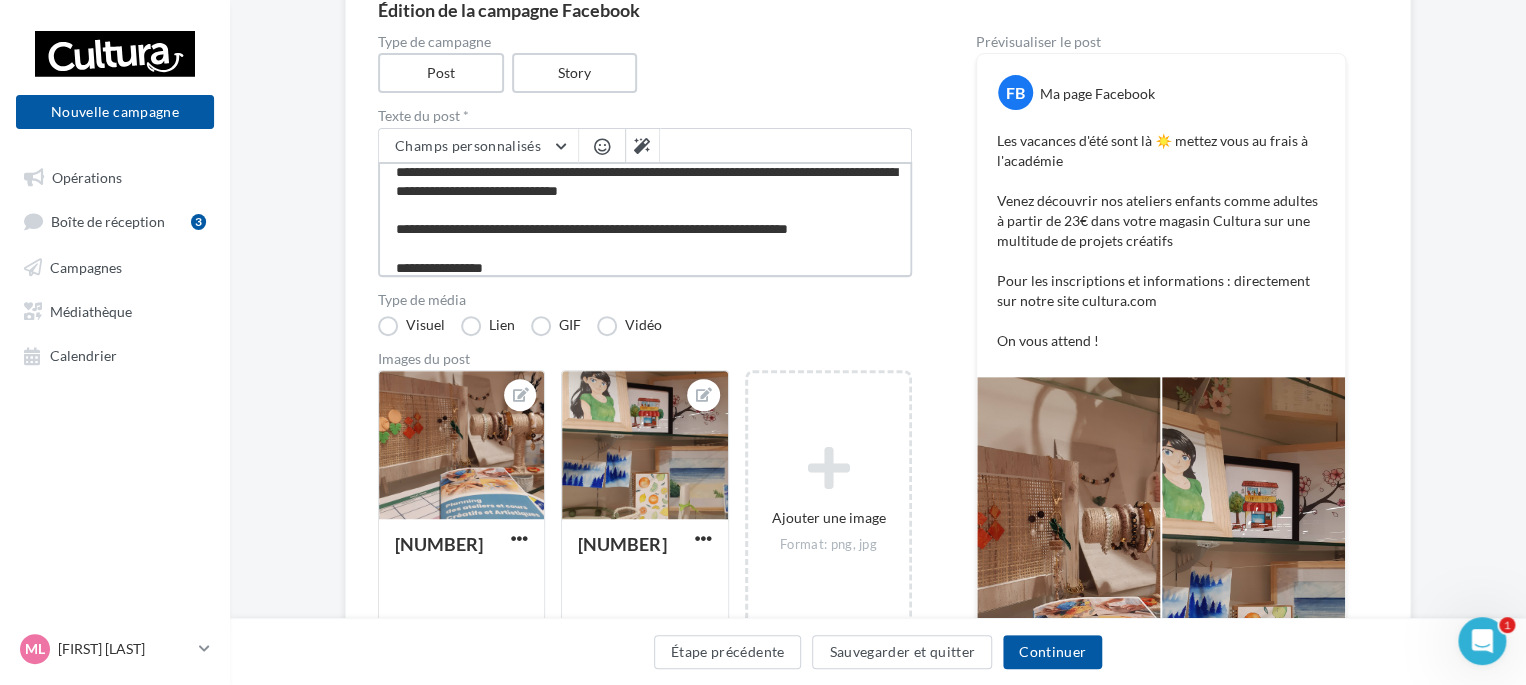 drag, startPoint x: 872, startPoint y: 232, endPoint x: 399, endPoint y: 225, distance: 473.0518 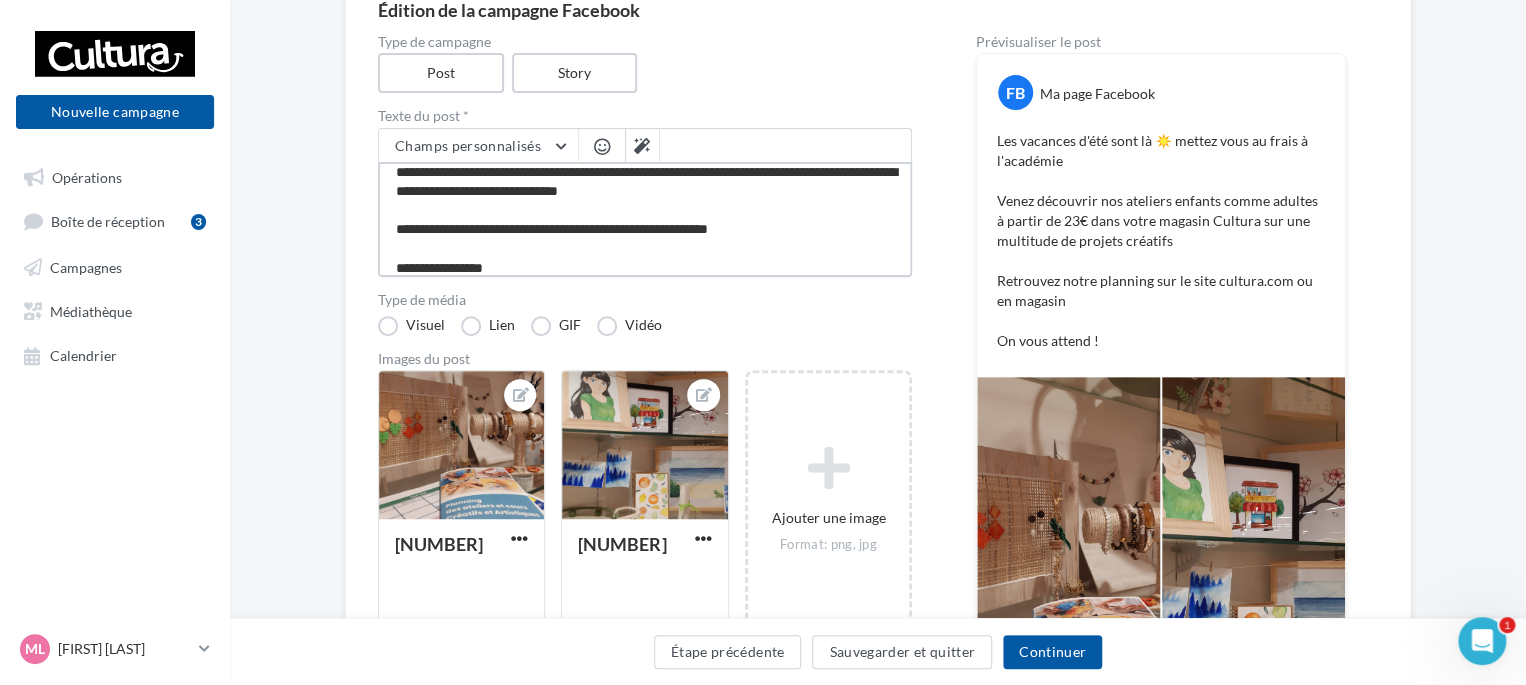 click on "**********" at bounding box center [645, 219] 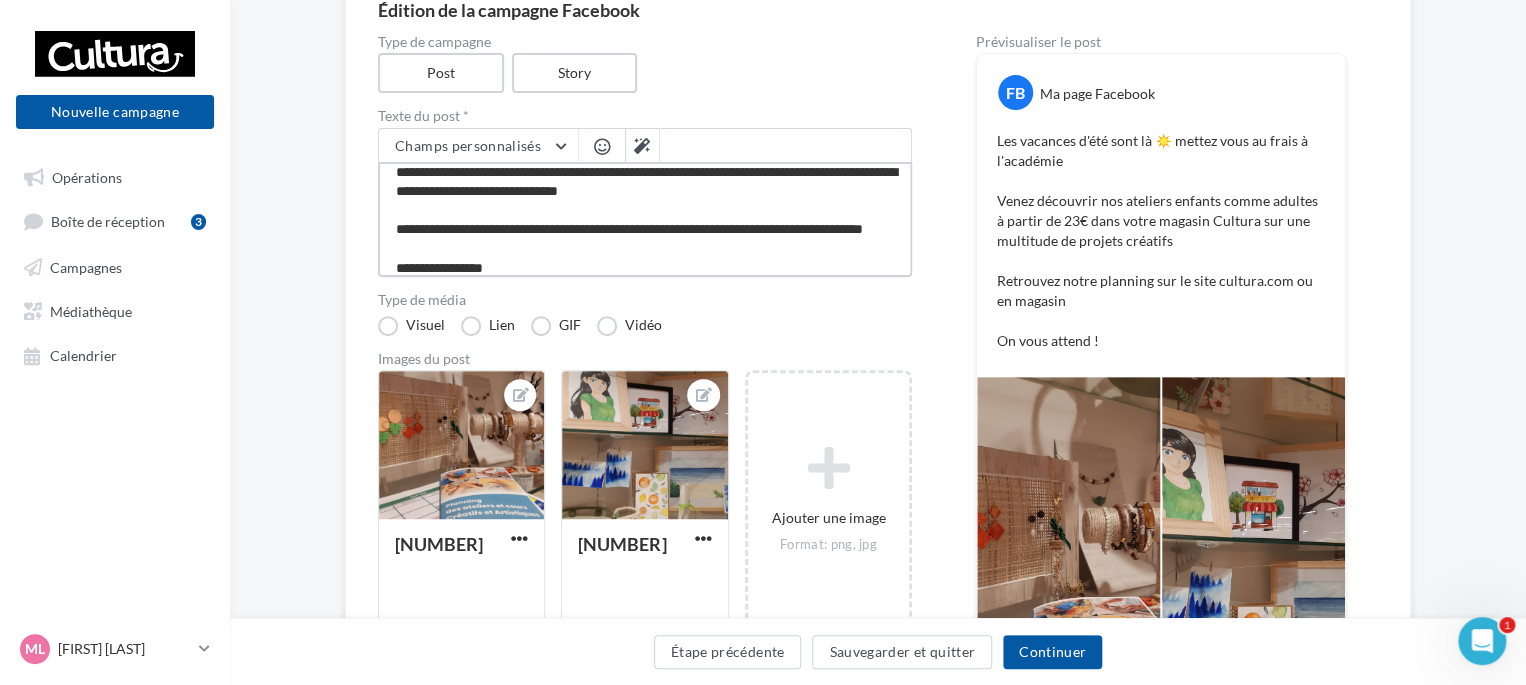 click on "**********" at bounding box center (645, 219) 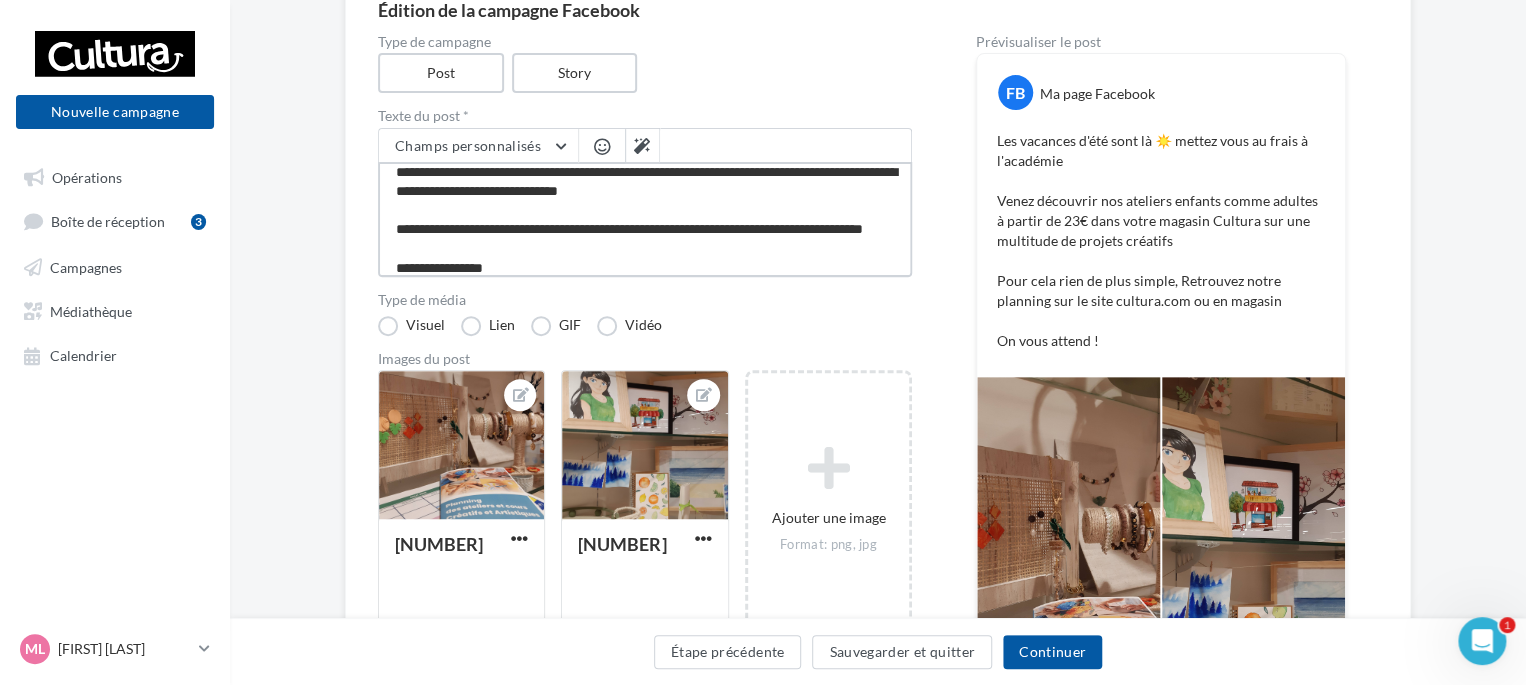 click on "**********" at bounding box center [645, 219] 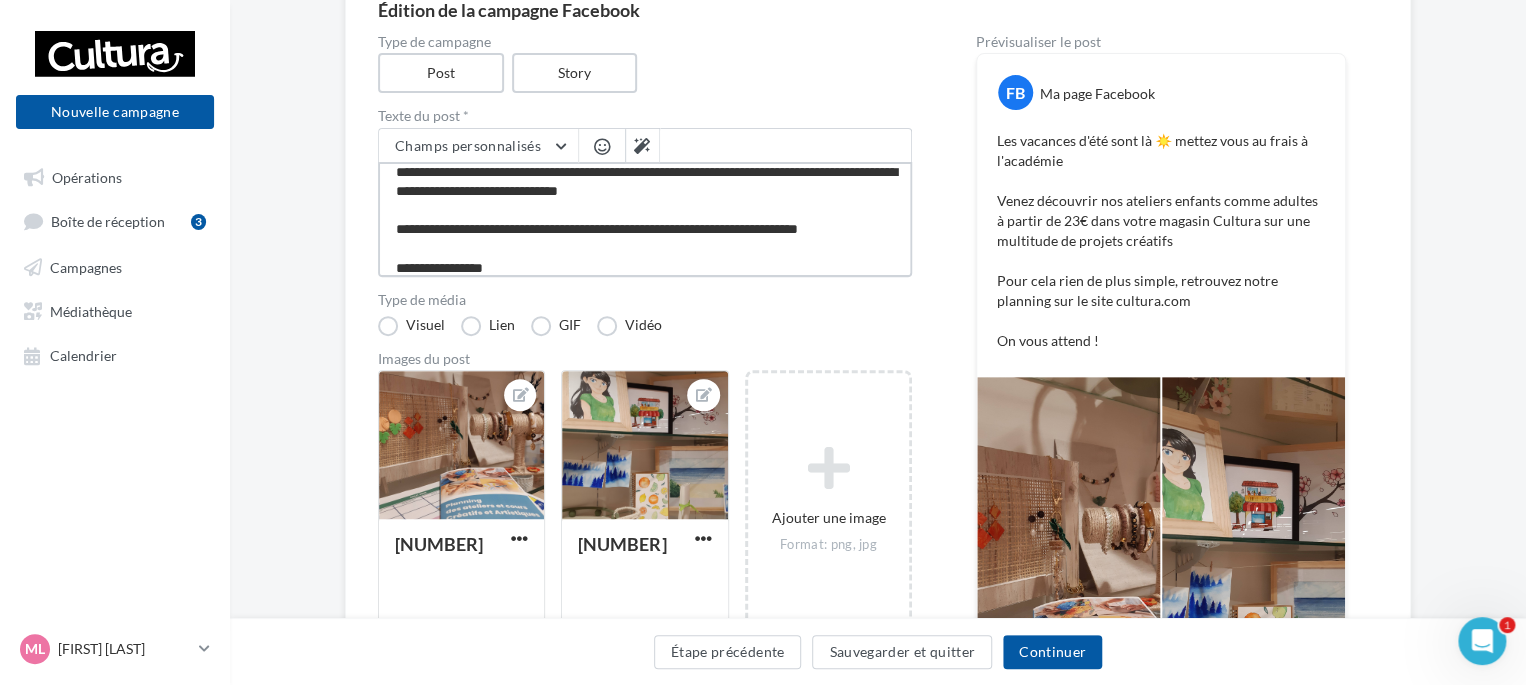 click on "**********" at bounding box center (645, 219) 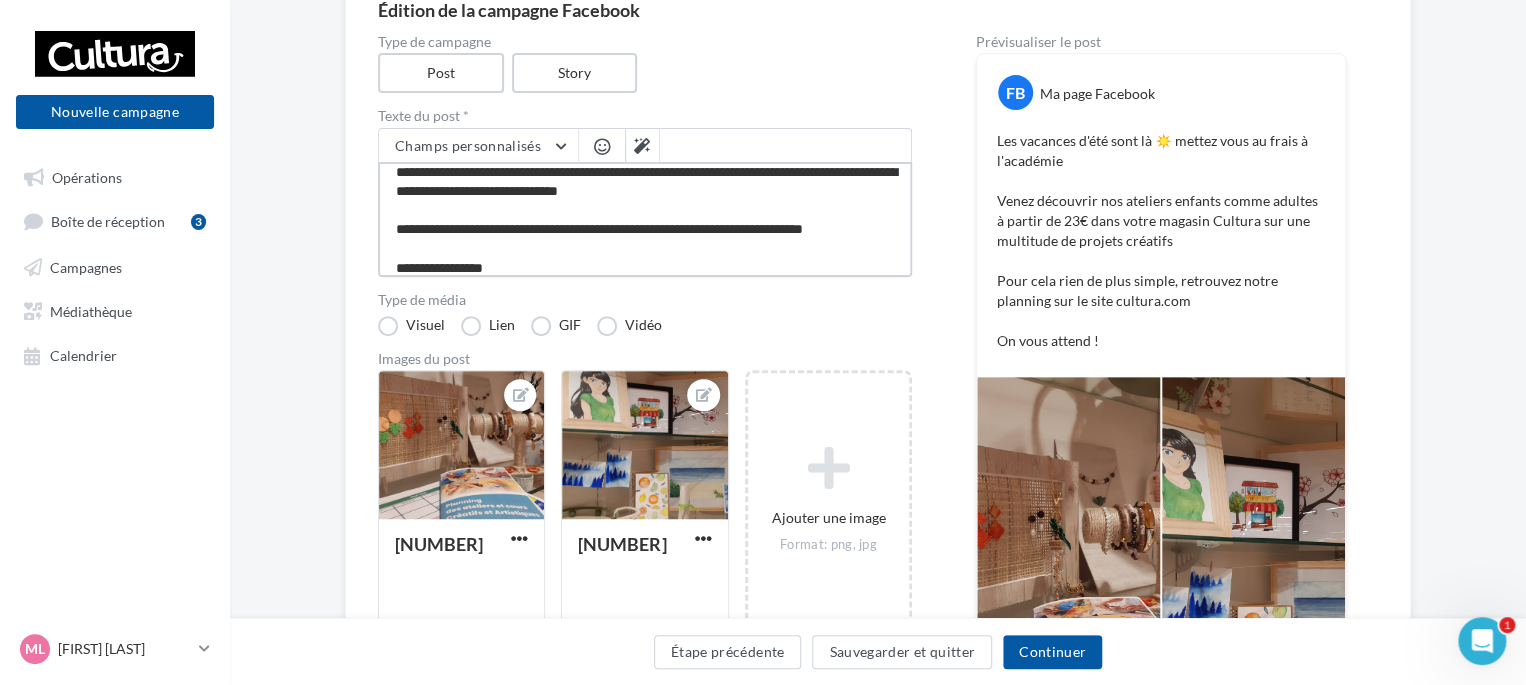click on "**********" at bounding box center (645, 219) 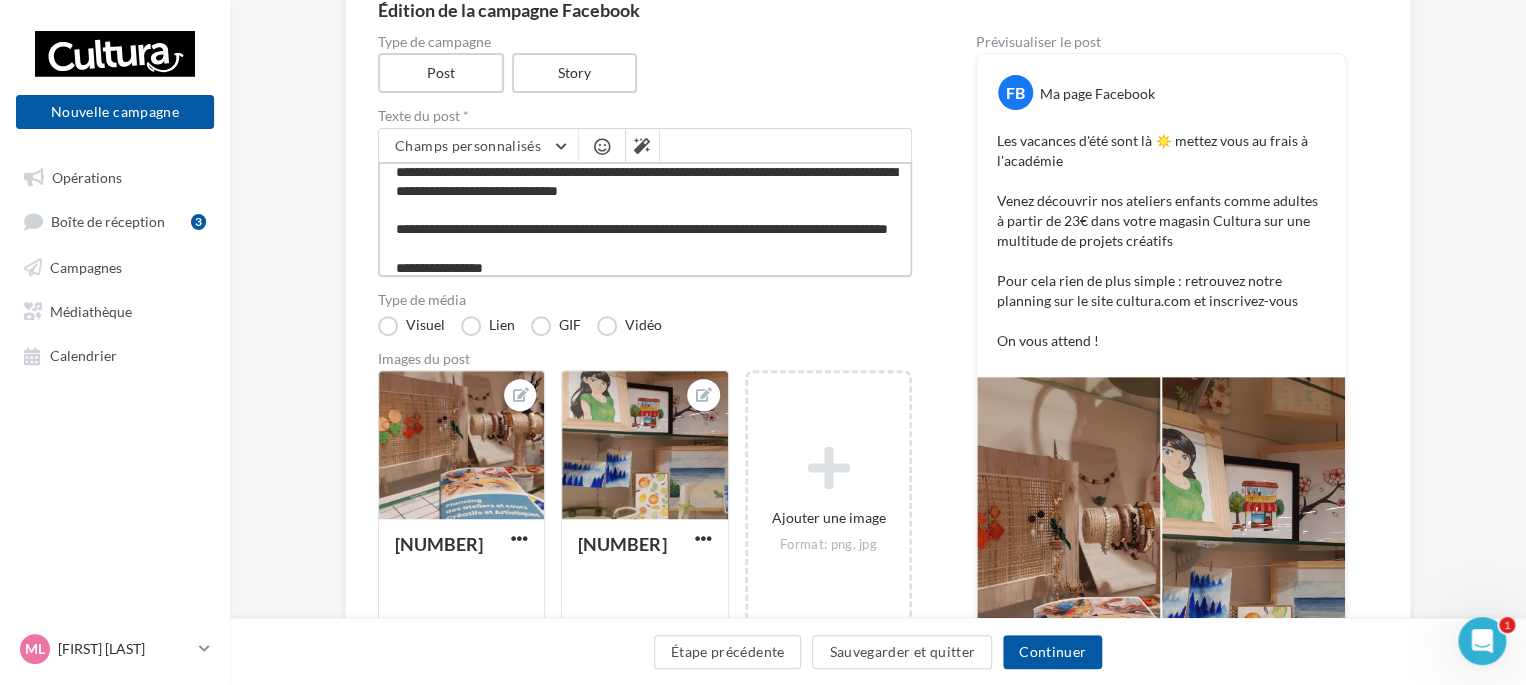 click on "**********" at bounding box center (645, 219) 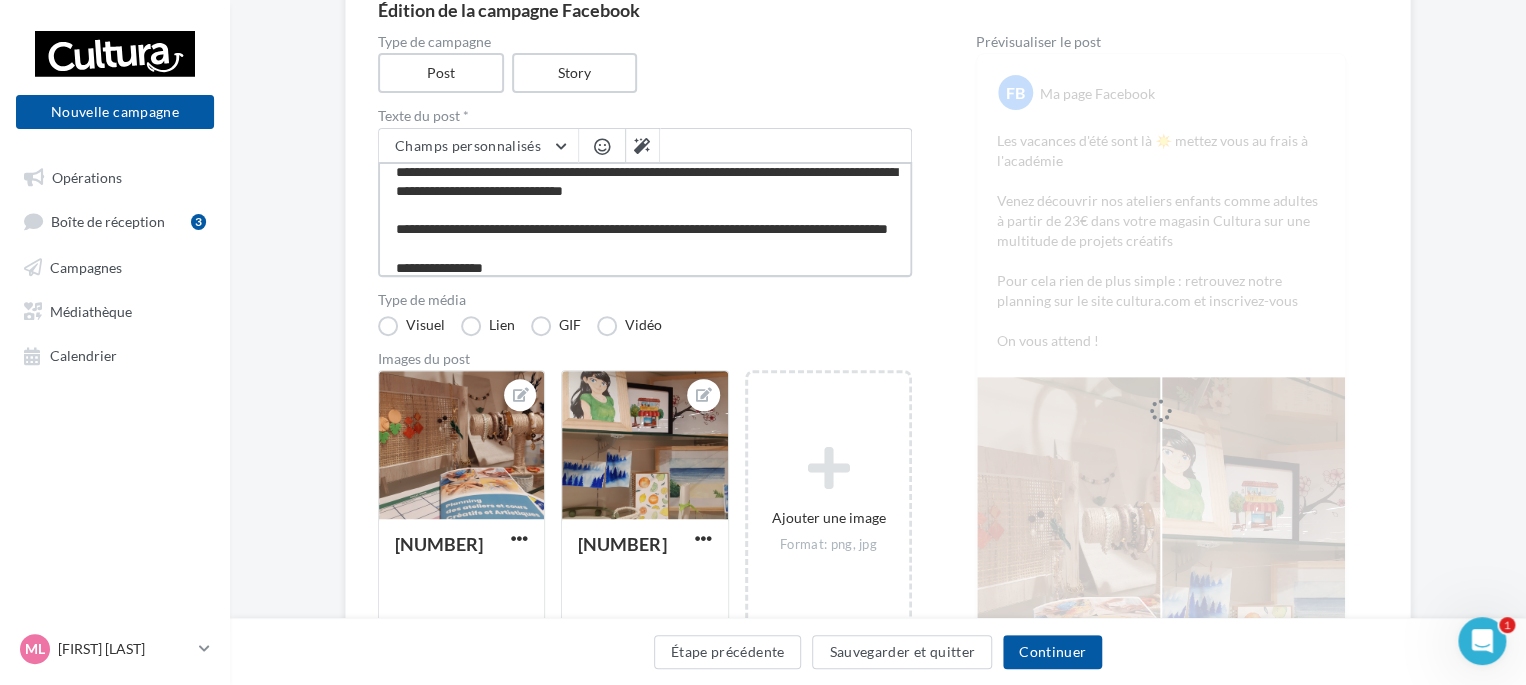 click on "**********" at bounding box center (645, 219) 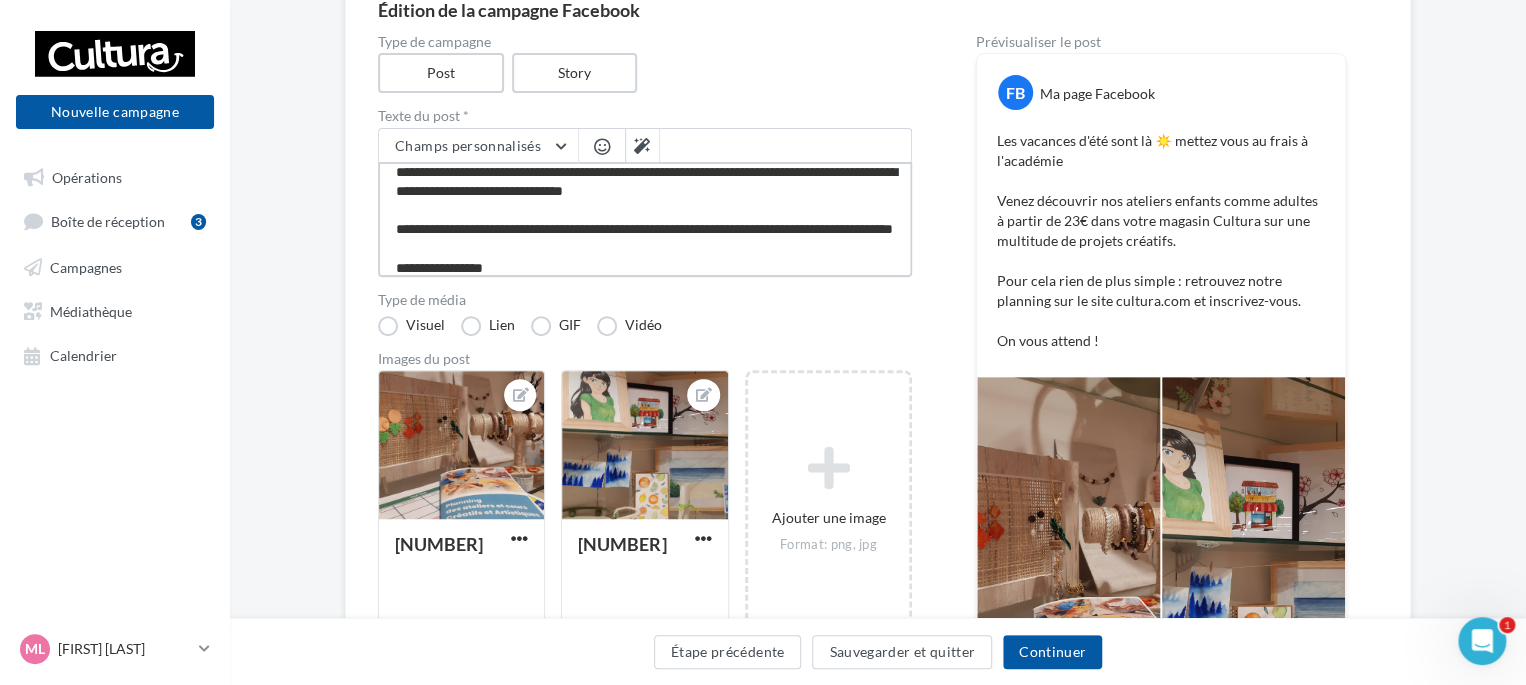 scroll, scrollTop: 0, scrollLeft: 0, axis: both 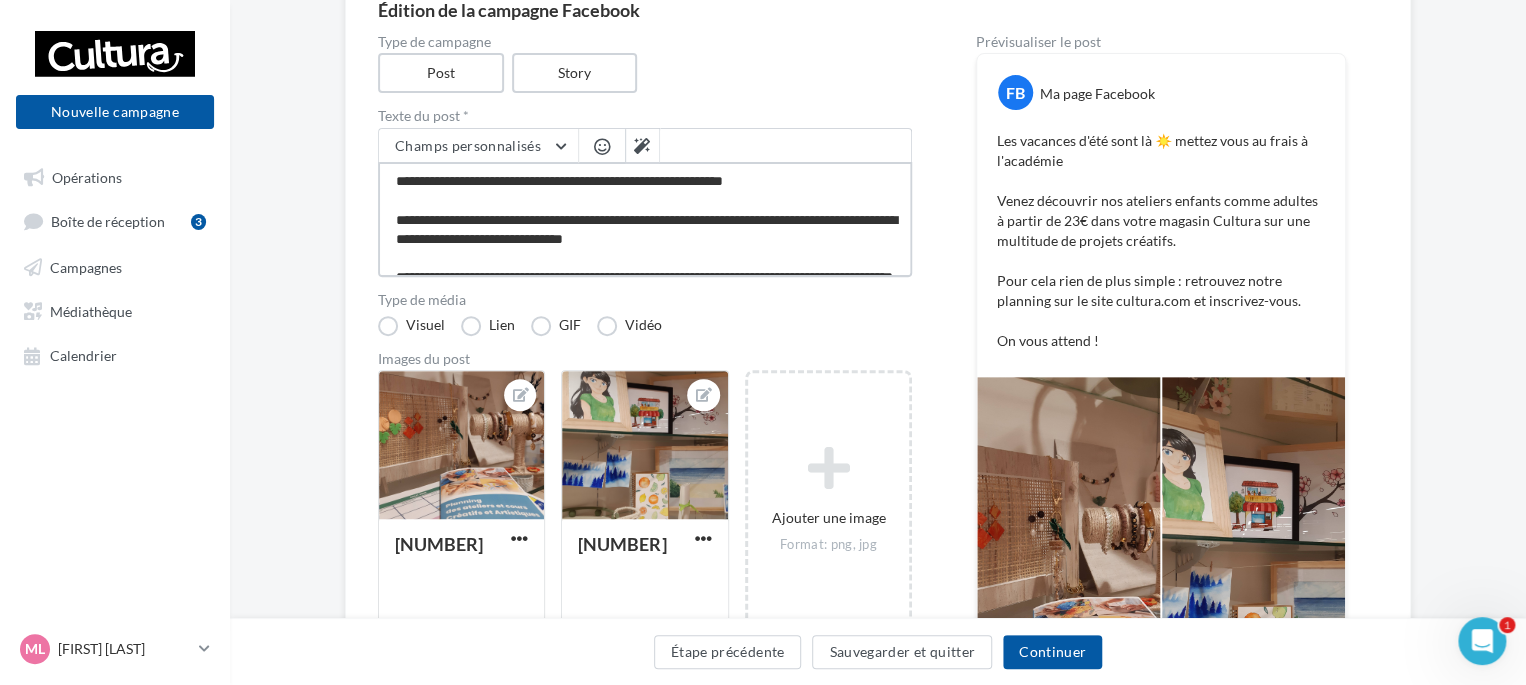 click on "**********" at bounding box center (645, 219) 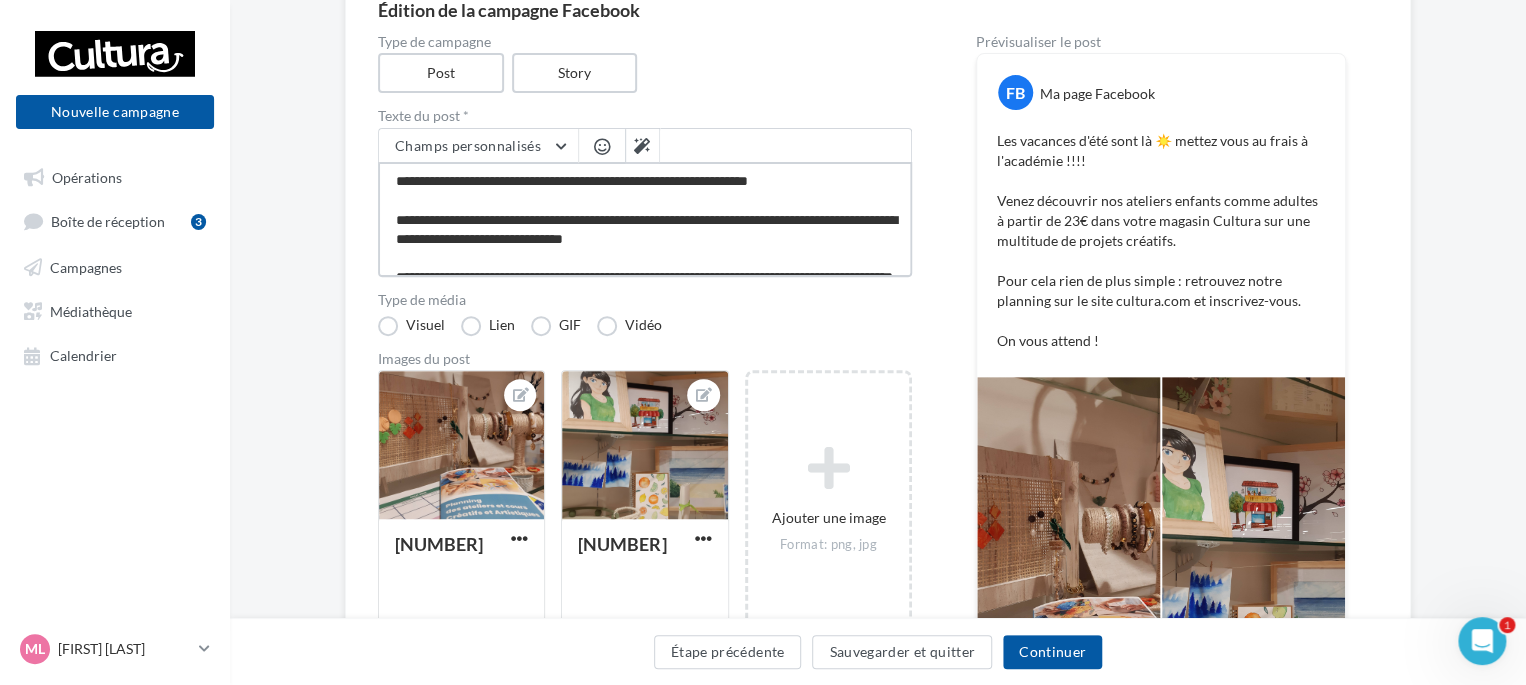 click on "**********" at bounding box center [645, 219] 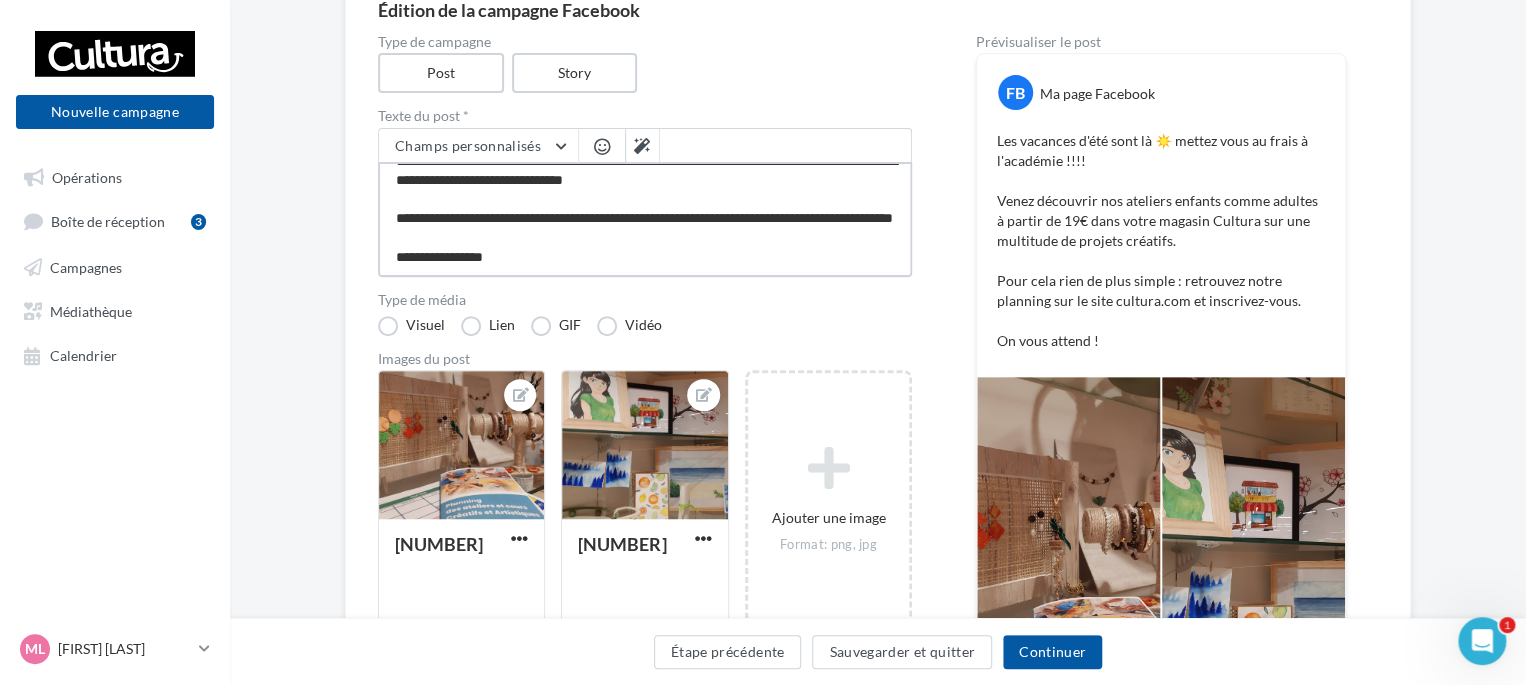 scroll, scrollTop: 76, scrollLeft: 0, axis: vertical 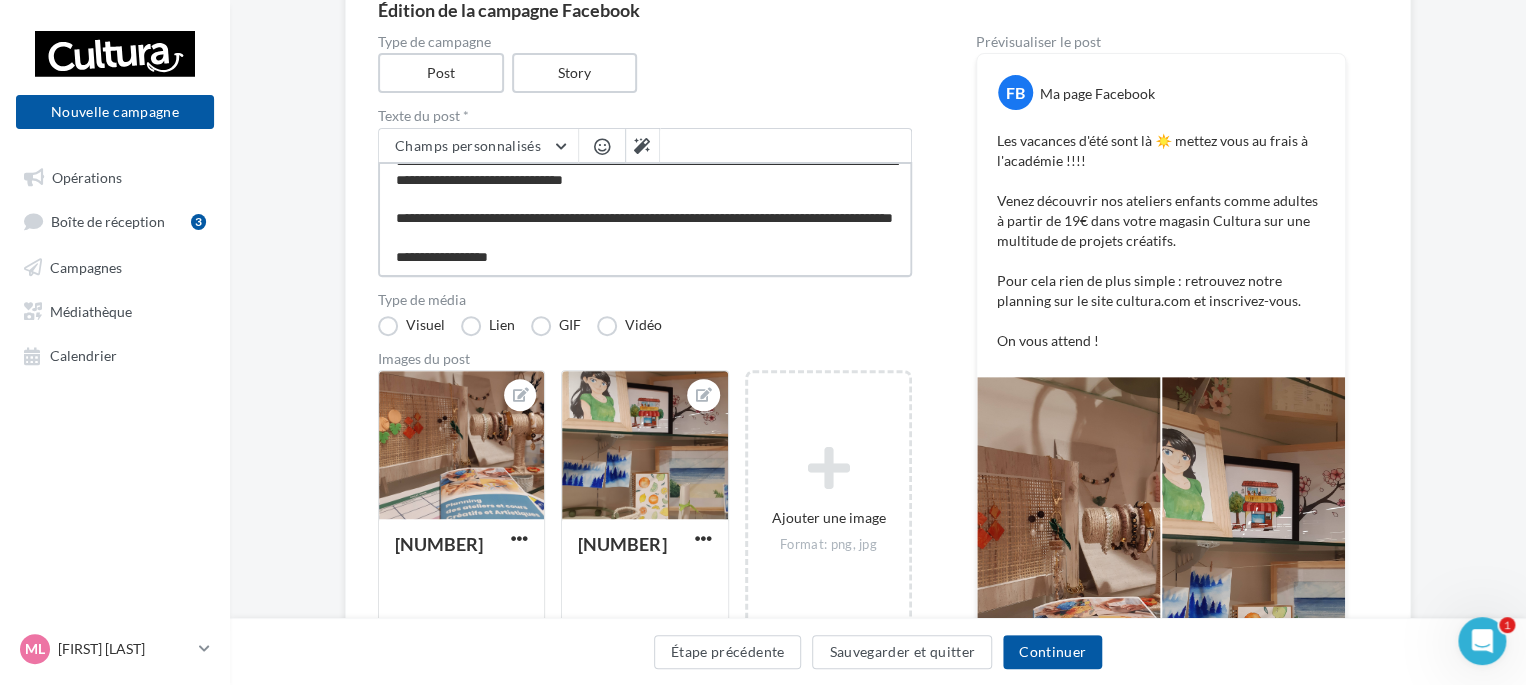 type on "**********" 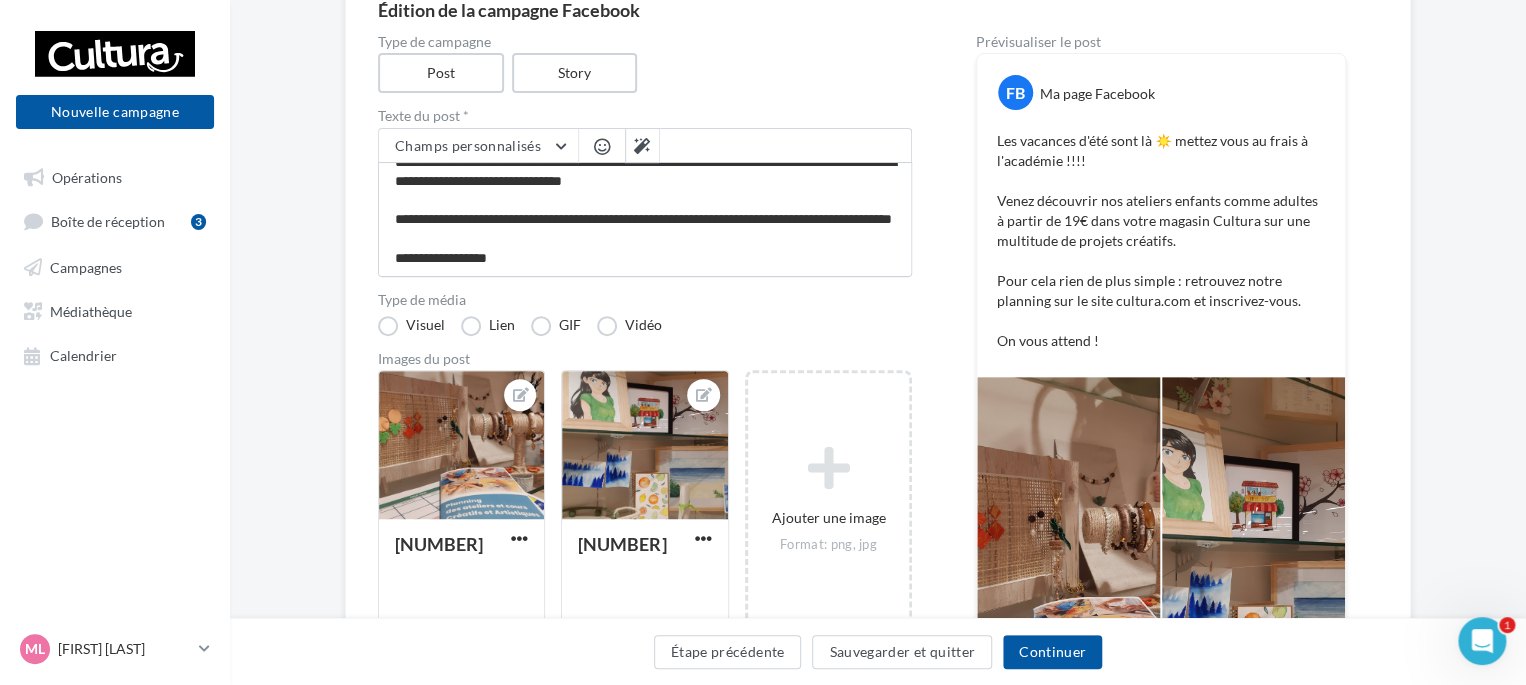 scroll, scrollTop: 75, scrollLeft: 0, axis: vertical 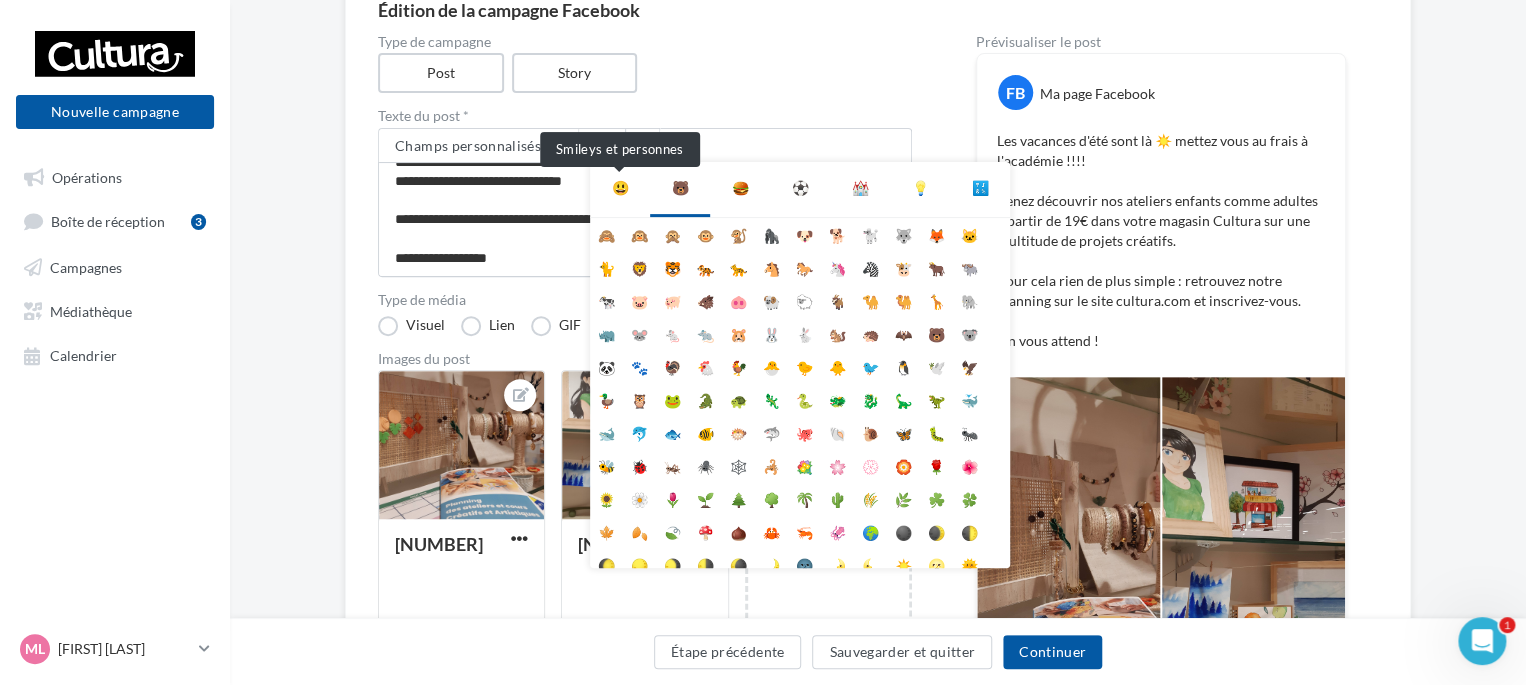 click on "😃" at bounding box center (620, 188) 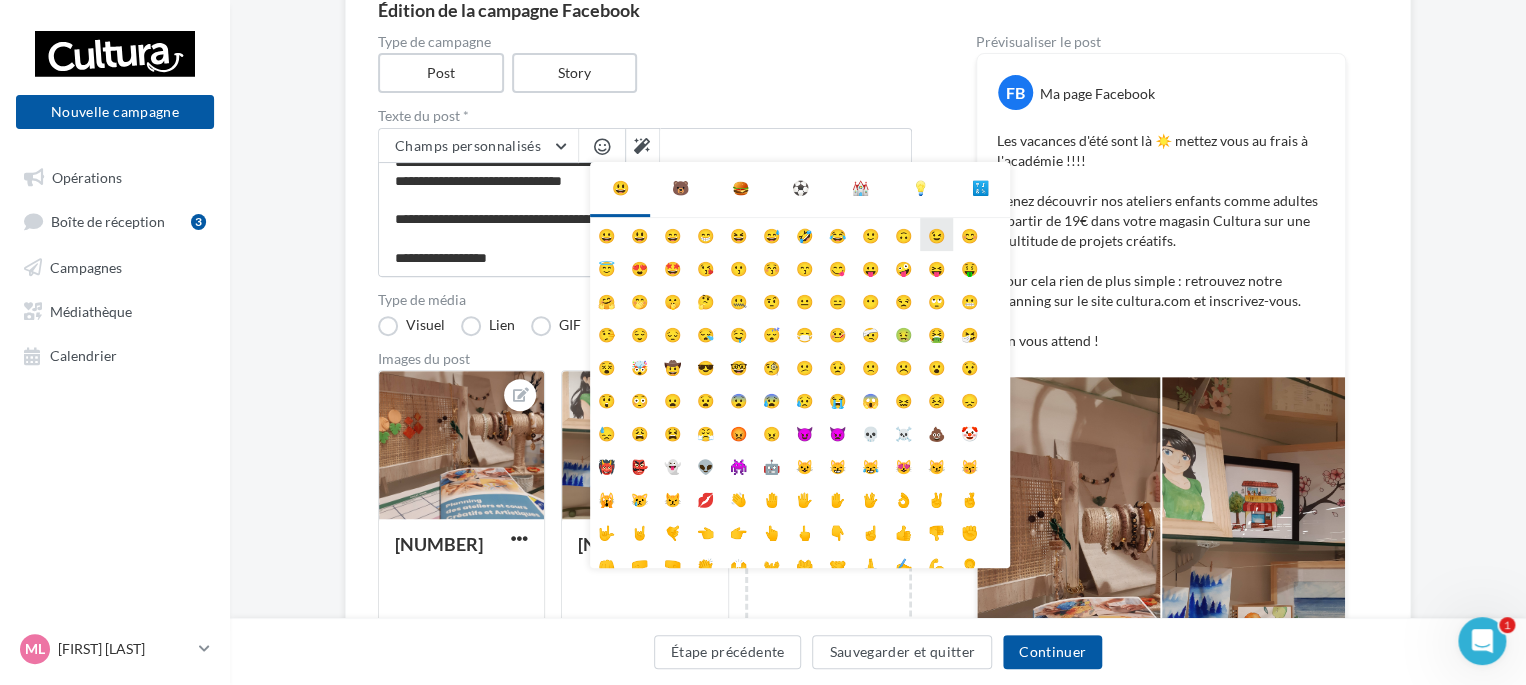 click on "😉" at bounding box center [936, 234] 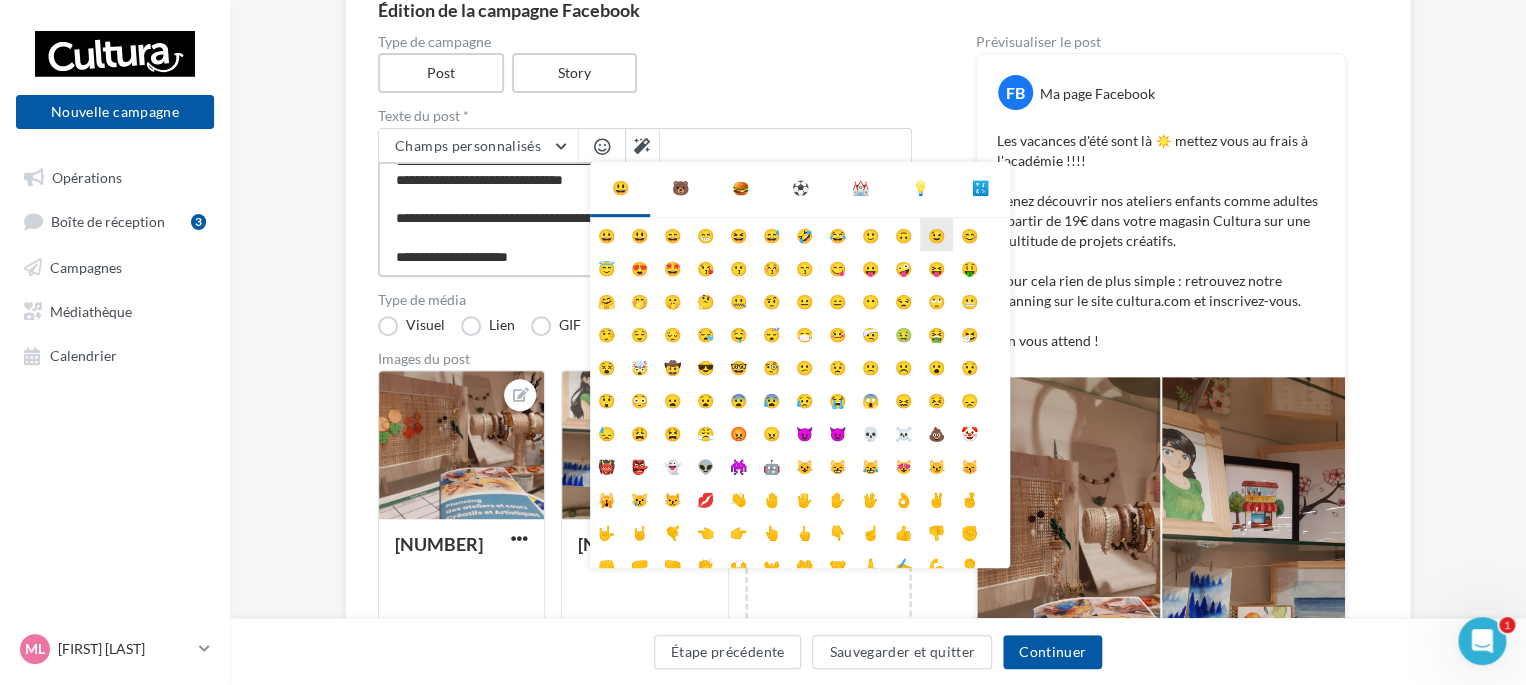 scroll, scrollTop: 76, scrollLeft: 0, axis: vertical 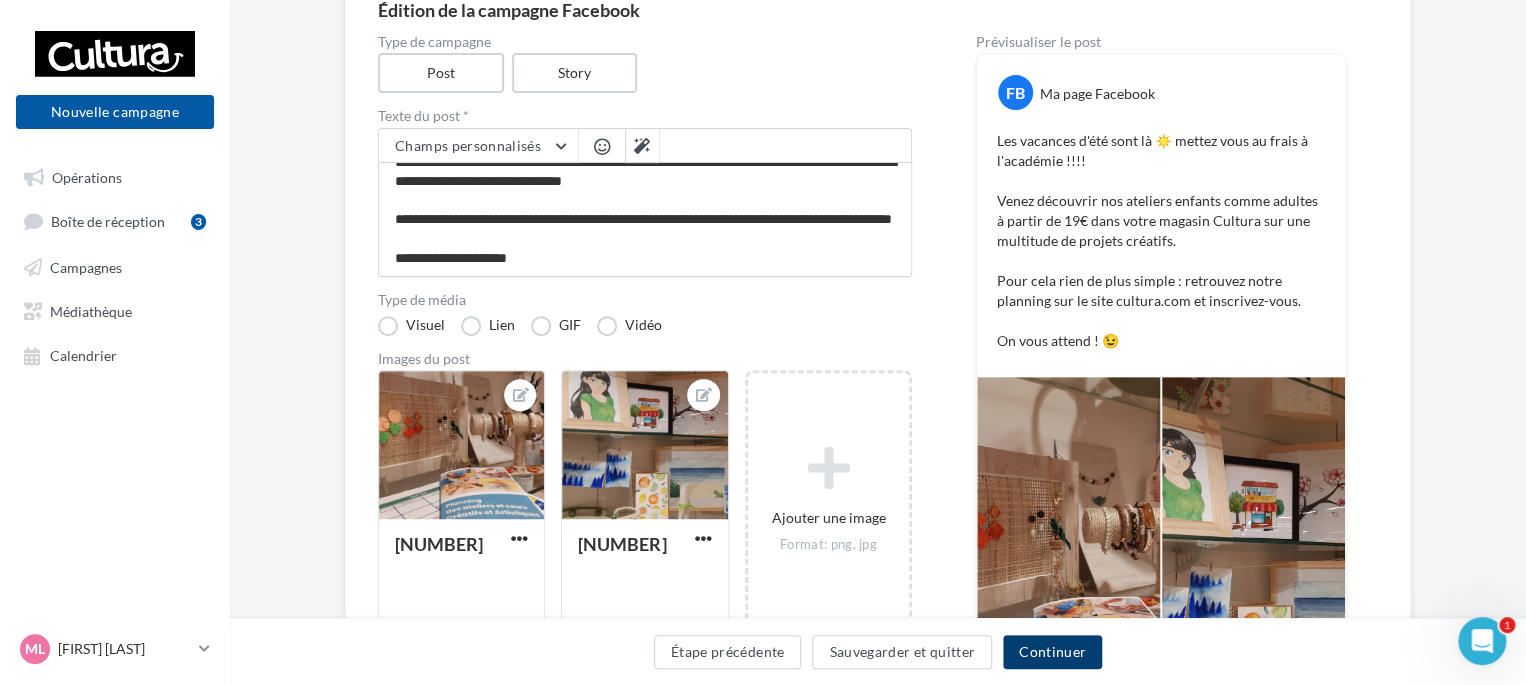 click on "Continuer" at bounding box center [1052, 652] 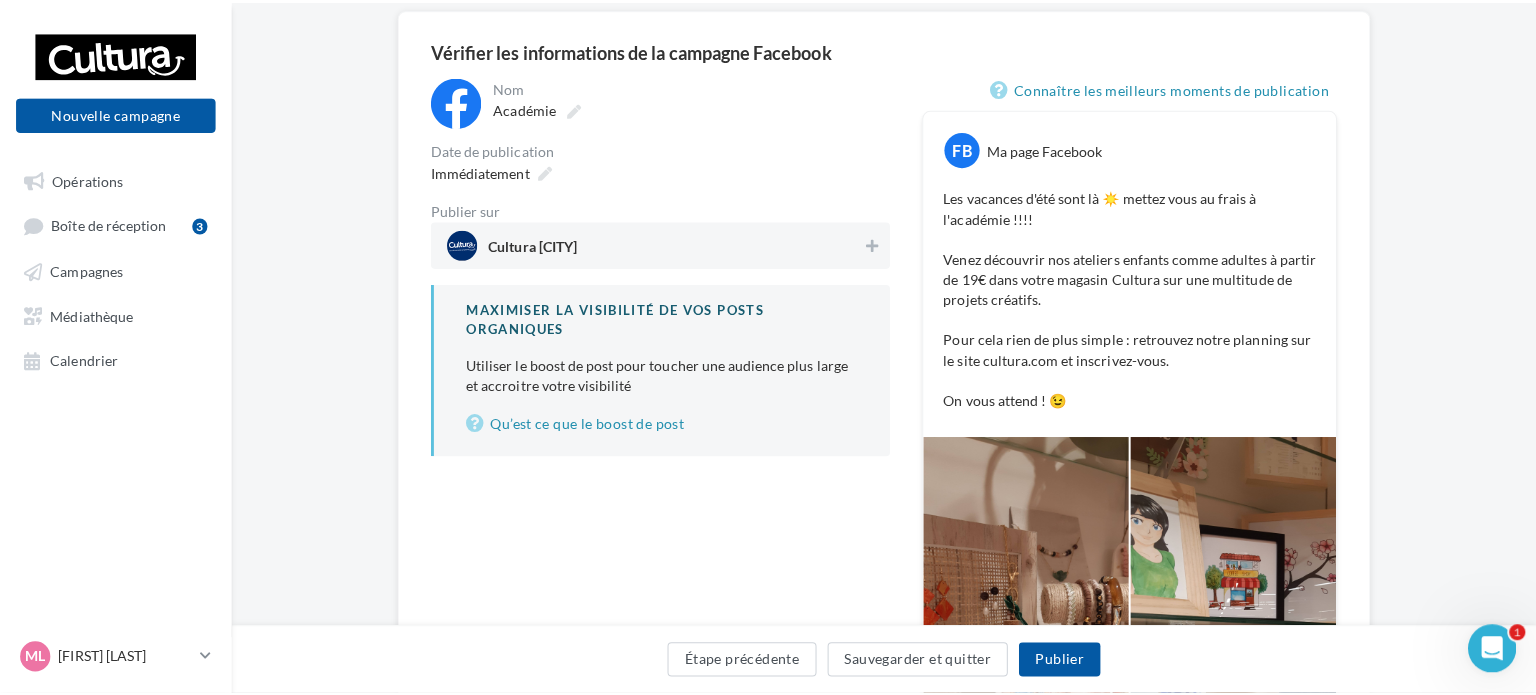 scroll, scrollTop: 165, scrollLeft: 0, axis: vertical 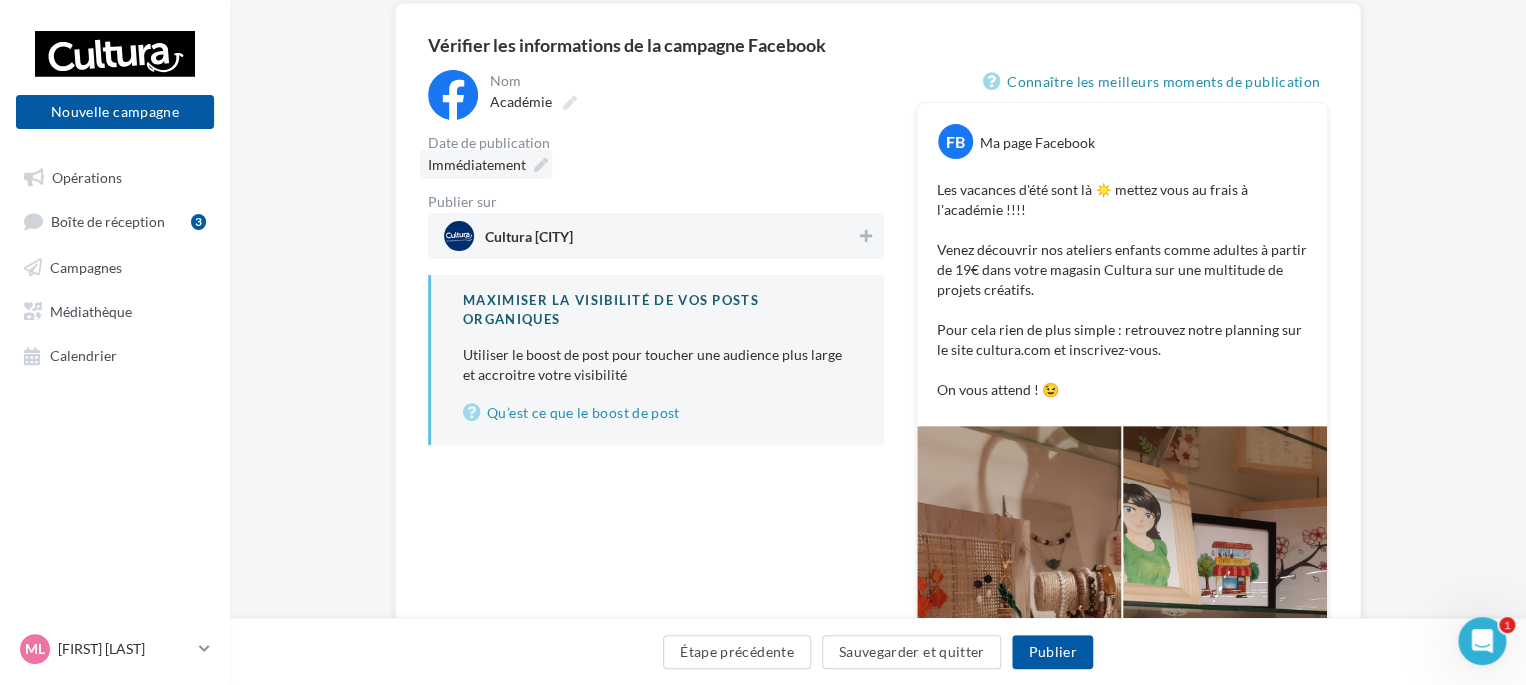 click at bounding box center [541, 165] 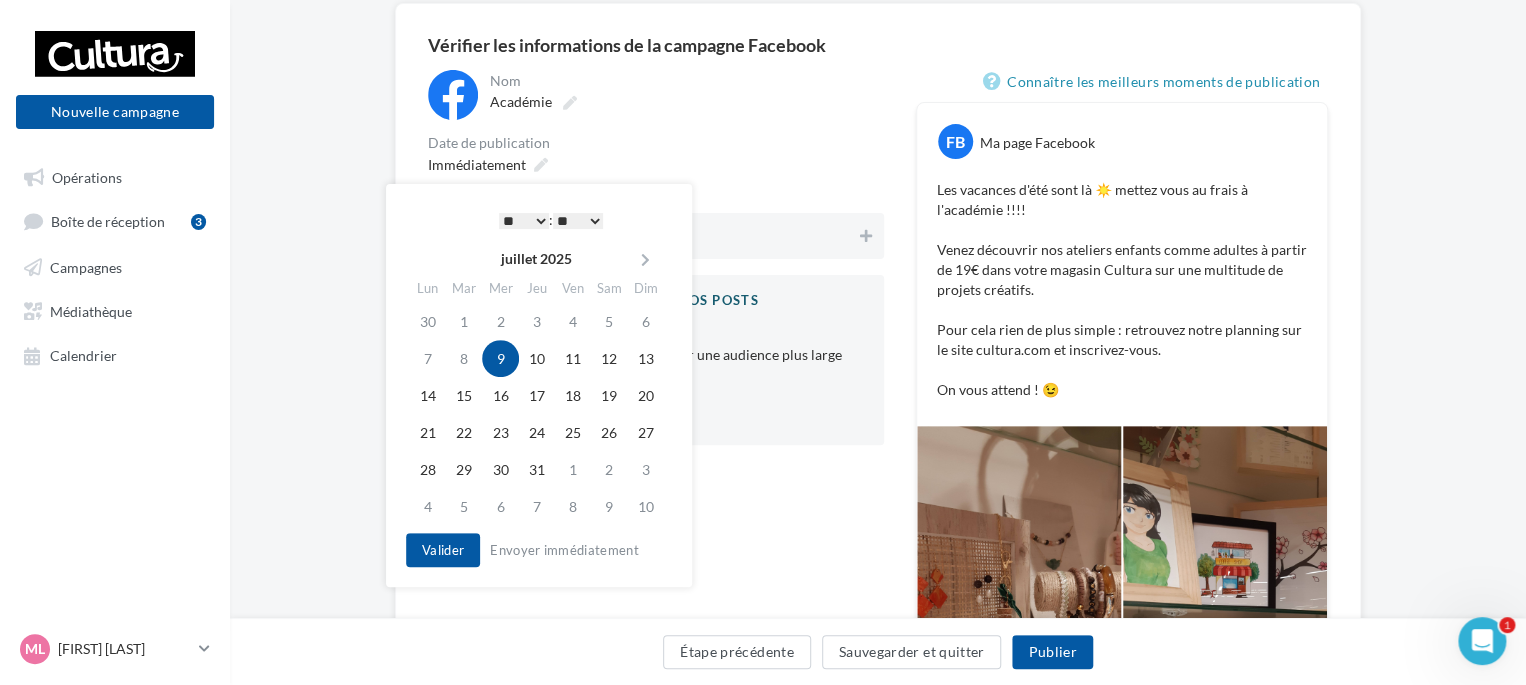 click on "* * * * * * * * * * ** ** ** ** ** ** ** ** ** ** ** ** ** **" at bounding box center [524, 221] 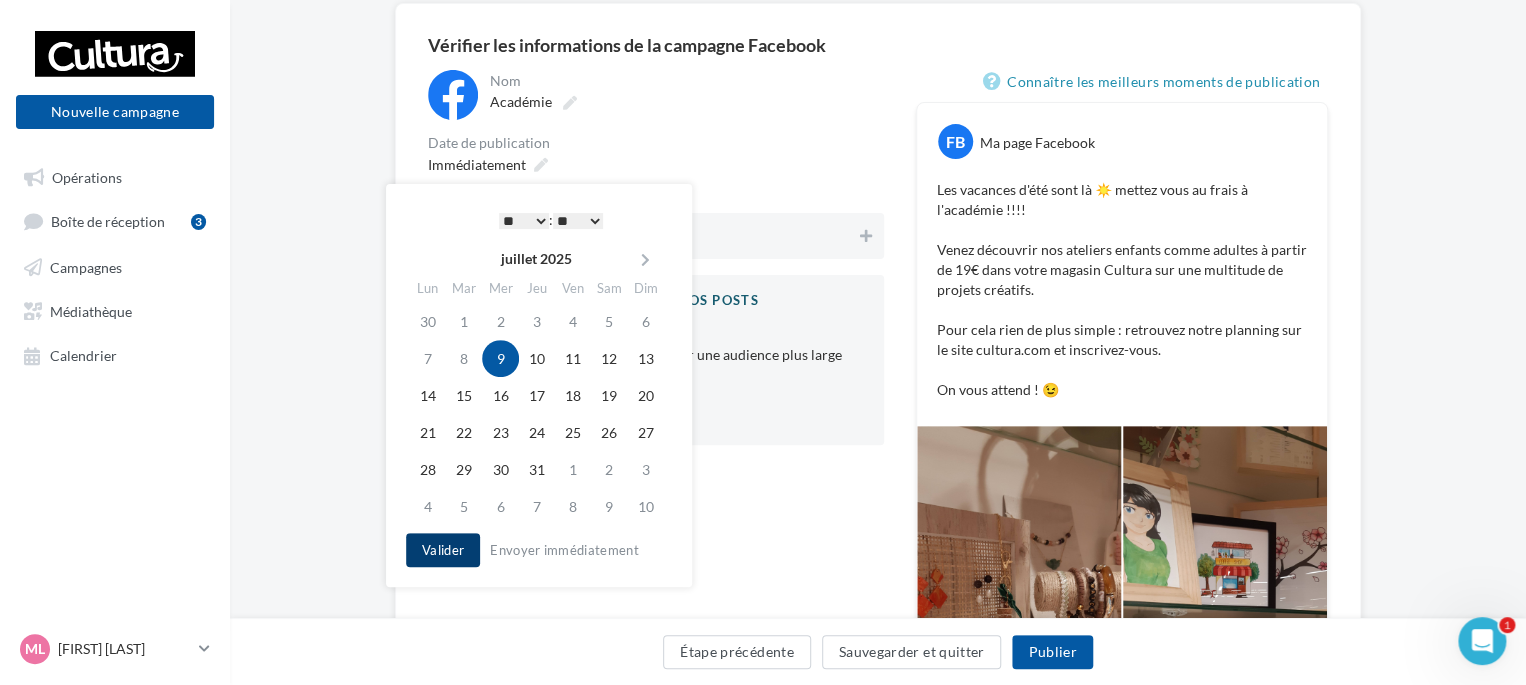 click on "Valider" at bounding box center (443, 550) 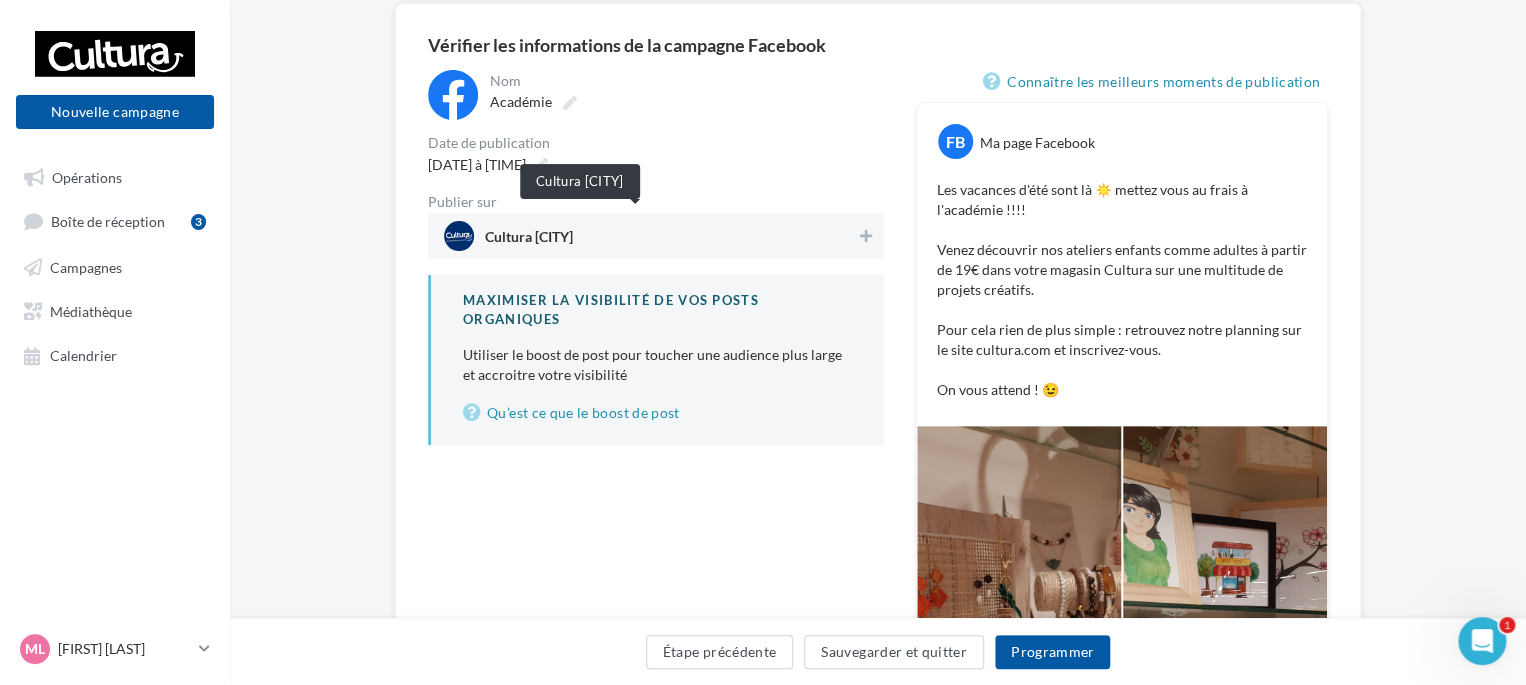 click on "Cultura [CITY]" at bounding box center [529, 241] 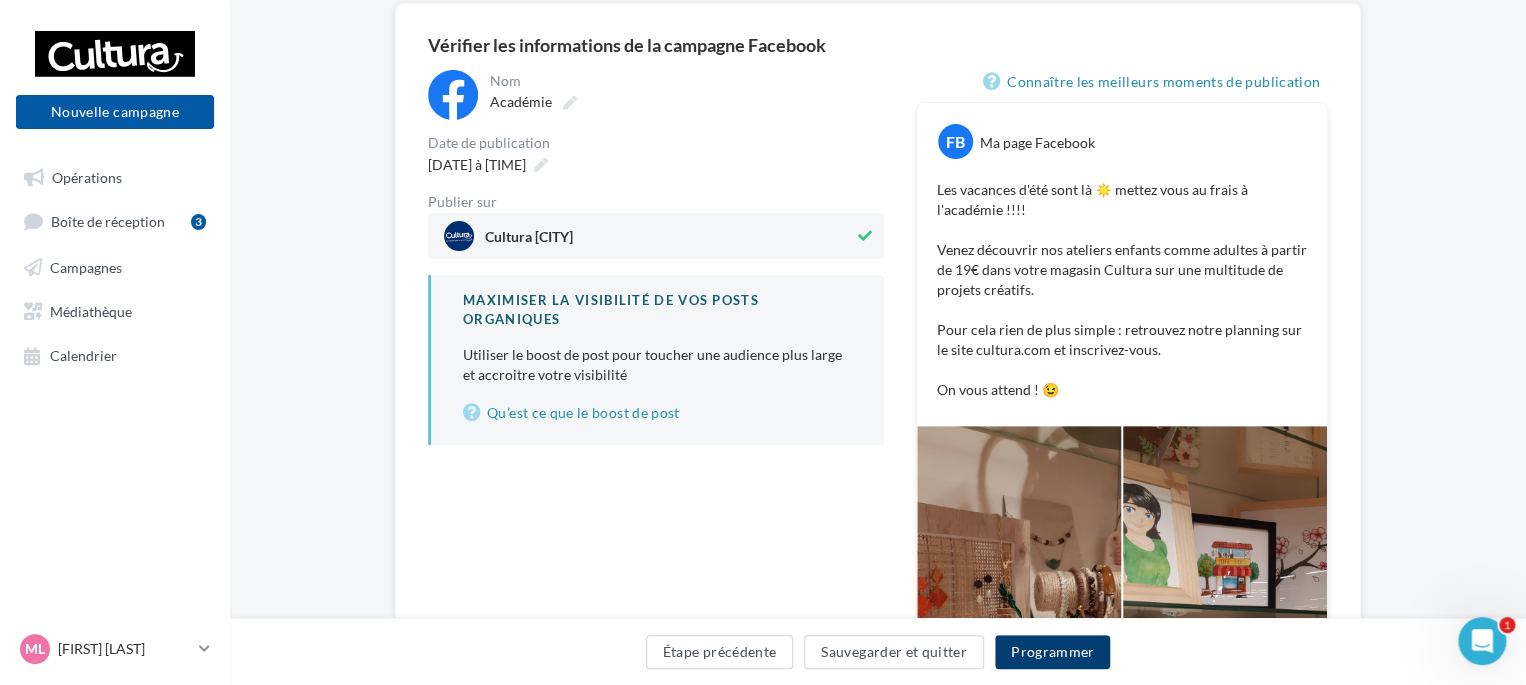 click on "Programmer" at bounding box center [1053, 652] 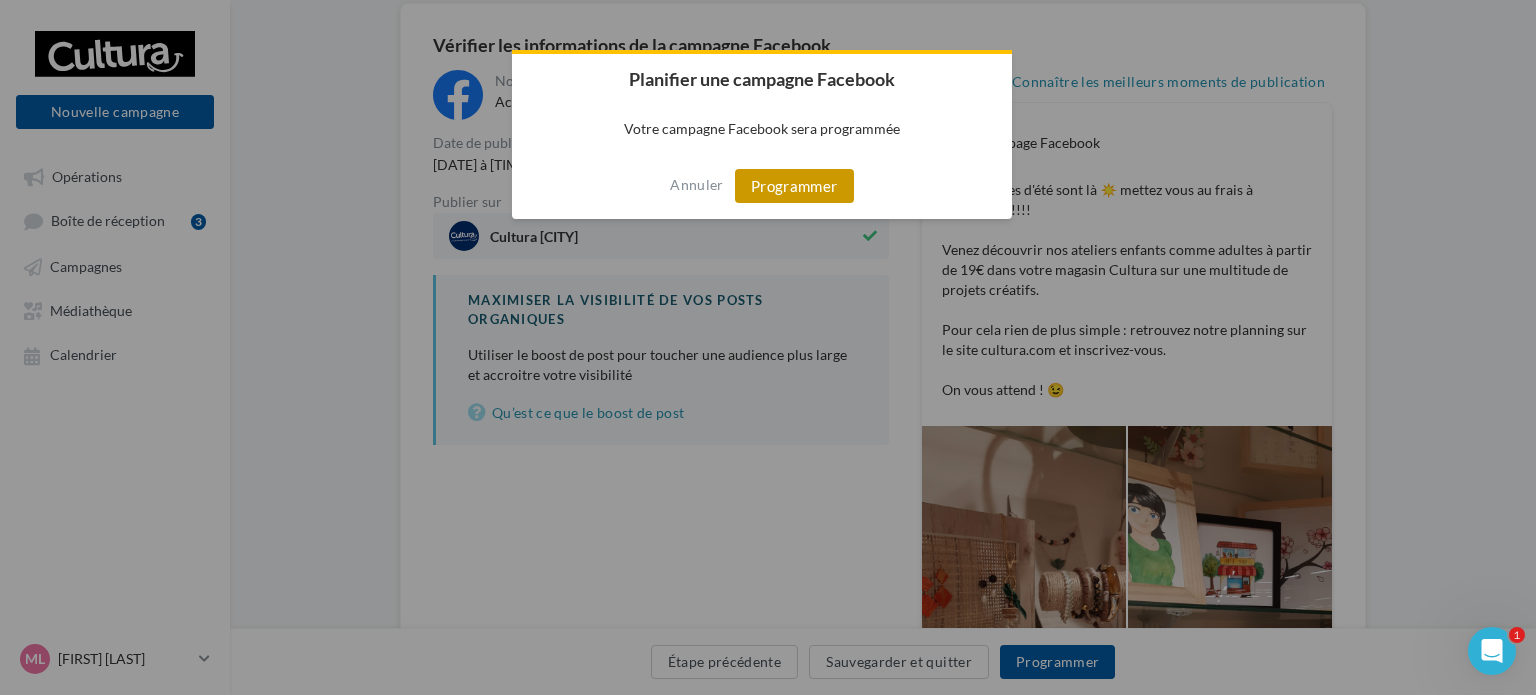 click on "Programmer" at bounding box center [794, 186] 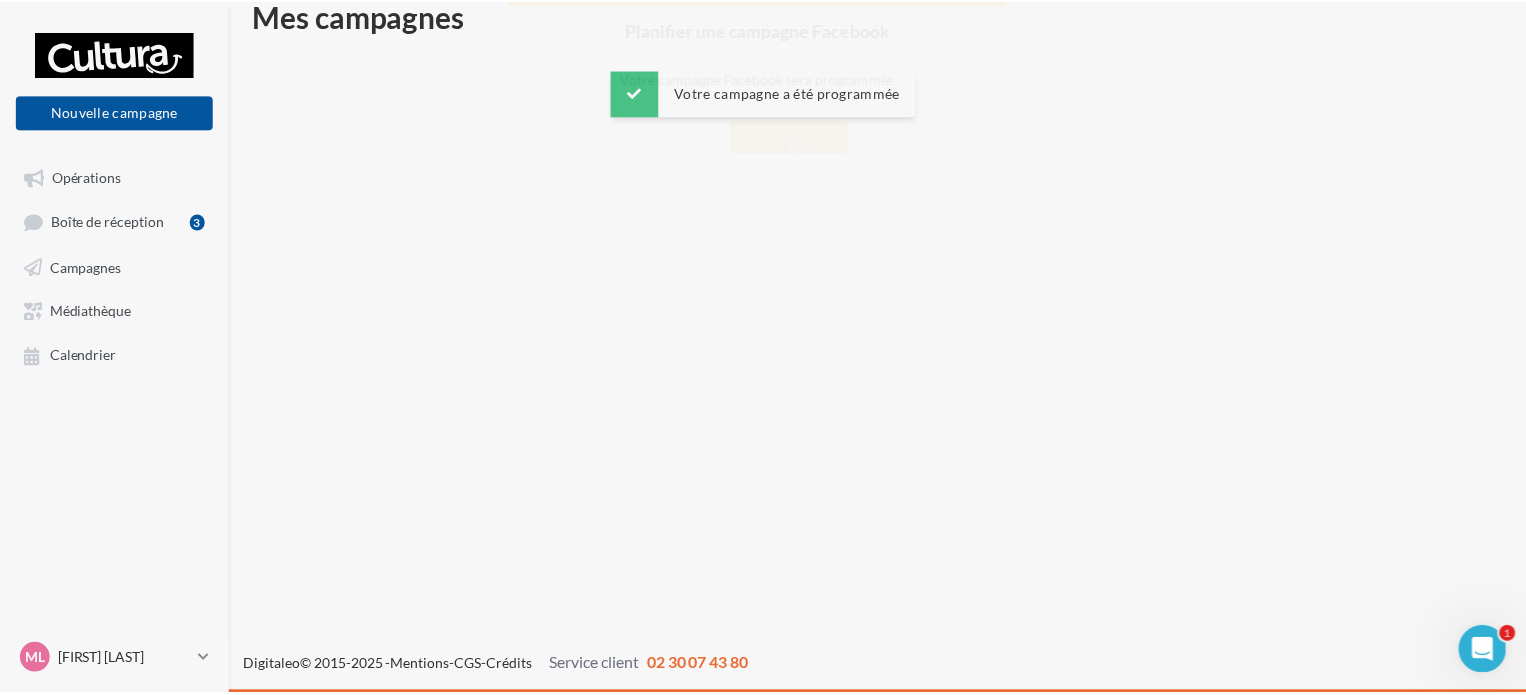 scroll, scrollTop: 32, scrollLeft: 0, axis: vertical 